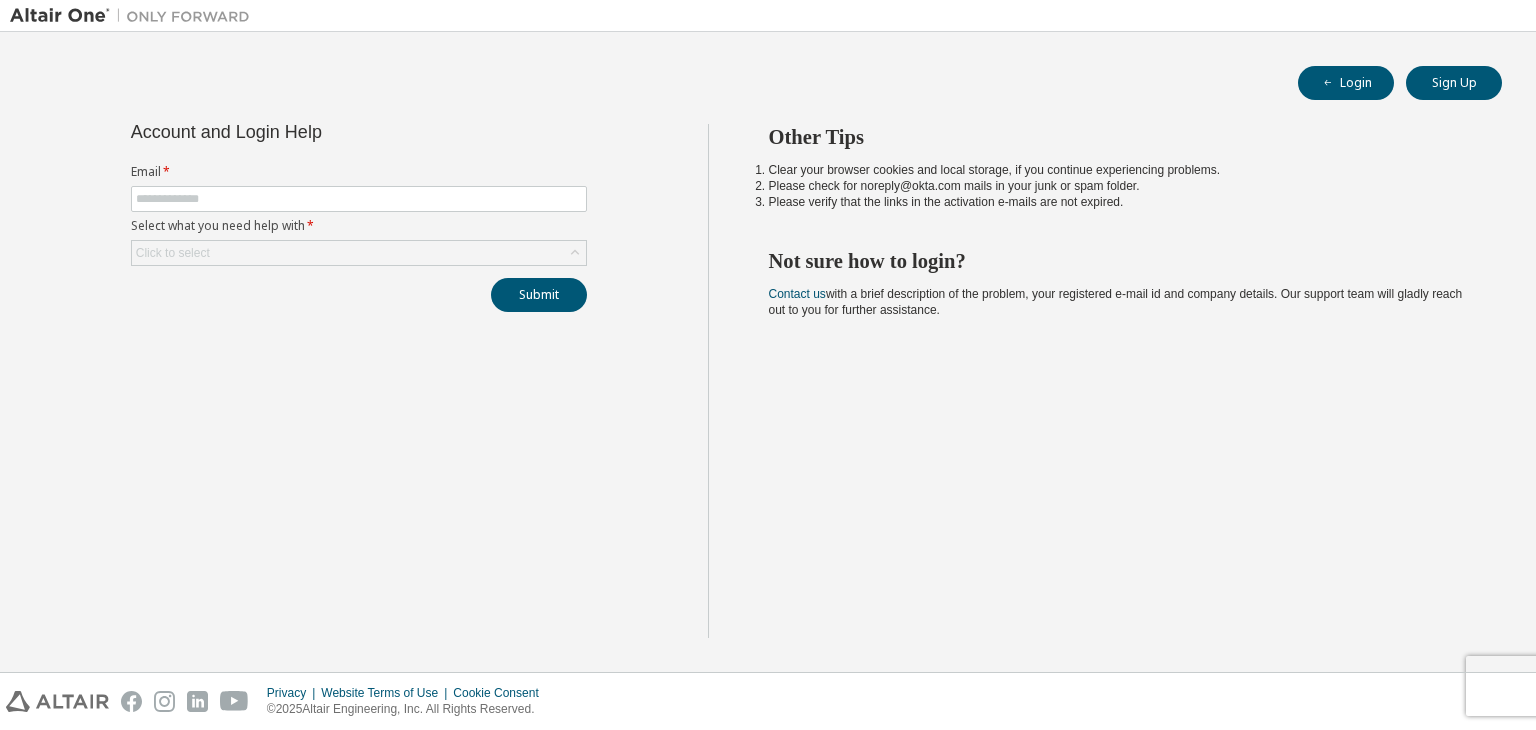 scroll, scrollTop: 0, scrollLeft: 0, axis: both 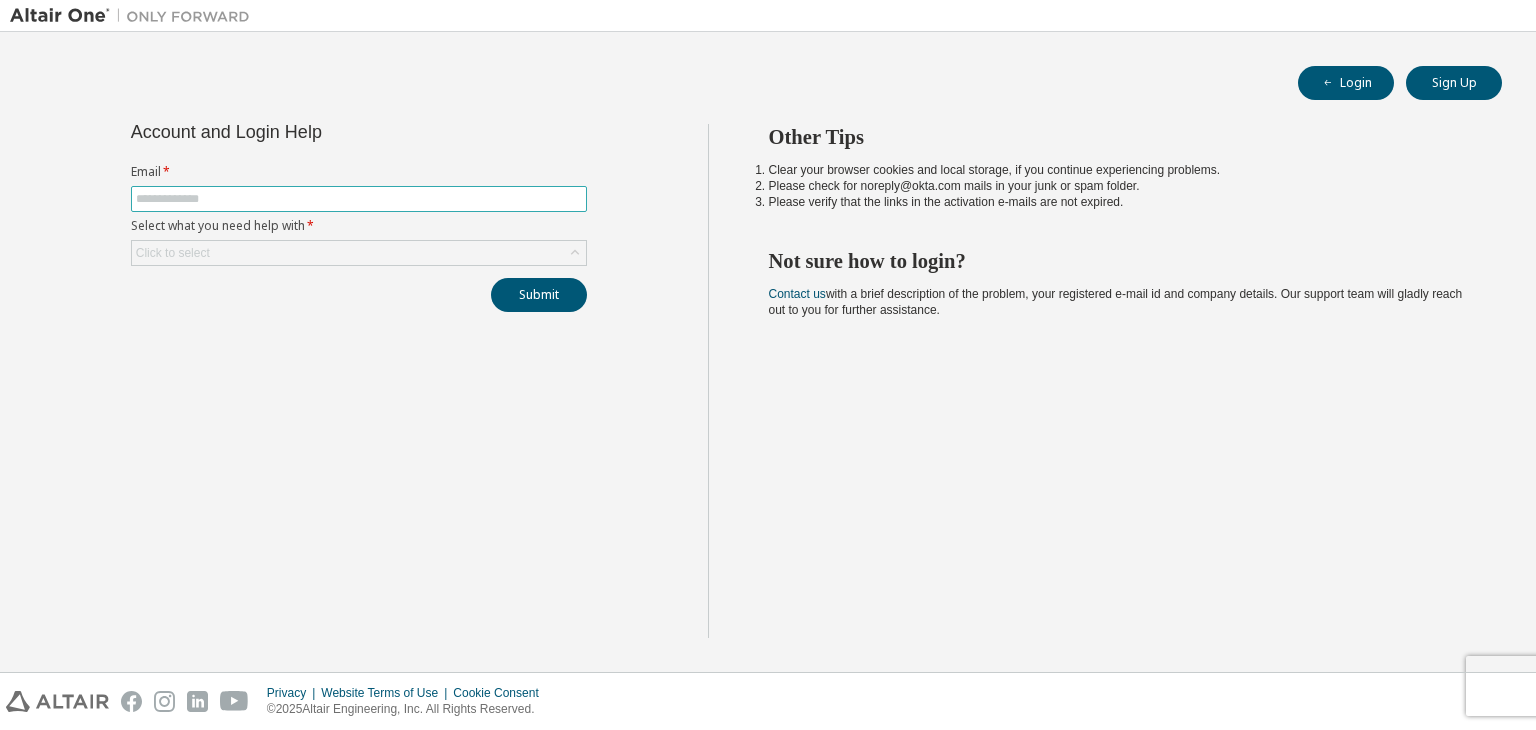 click at bounding box center [359, 199] 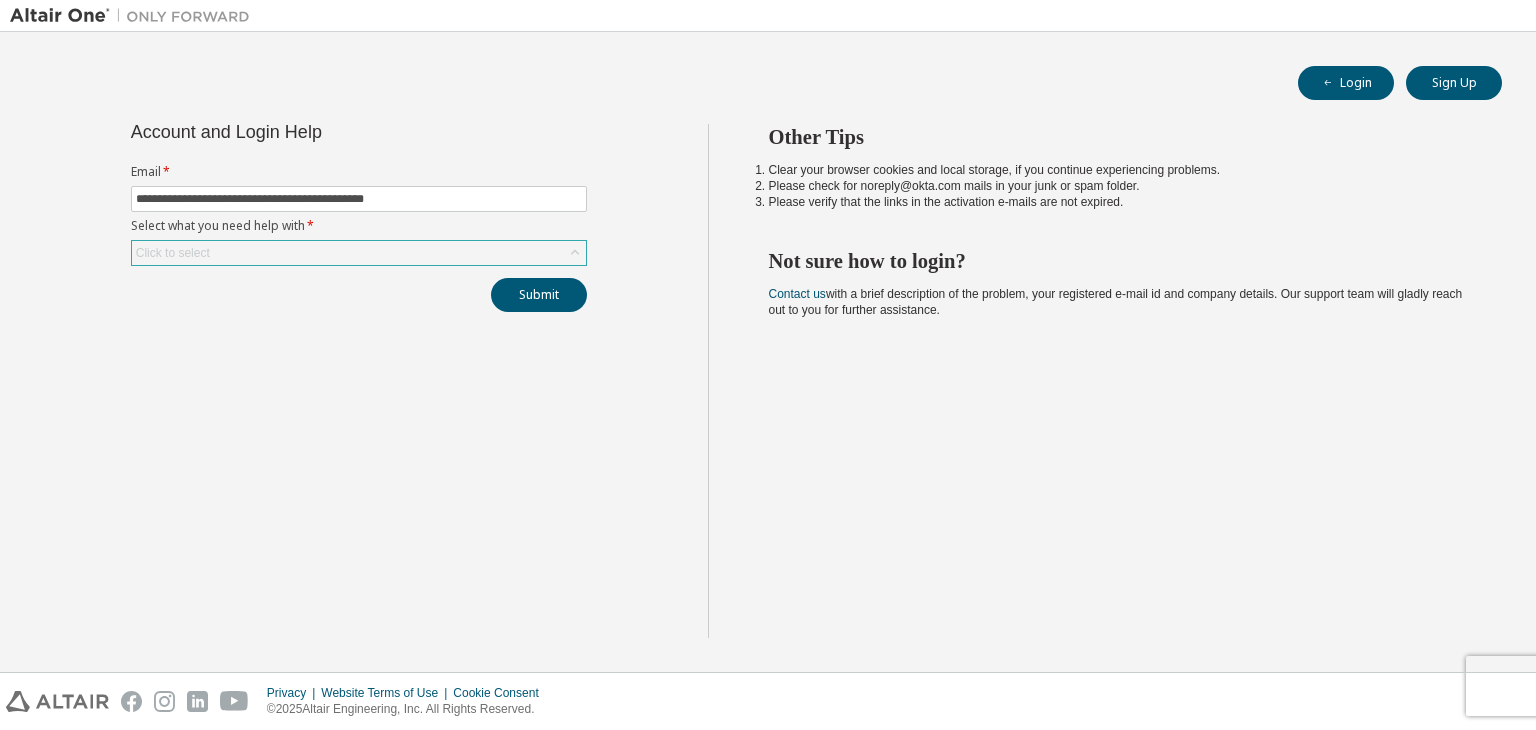 click on "Click to select" at bounding box center (359, 253) 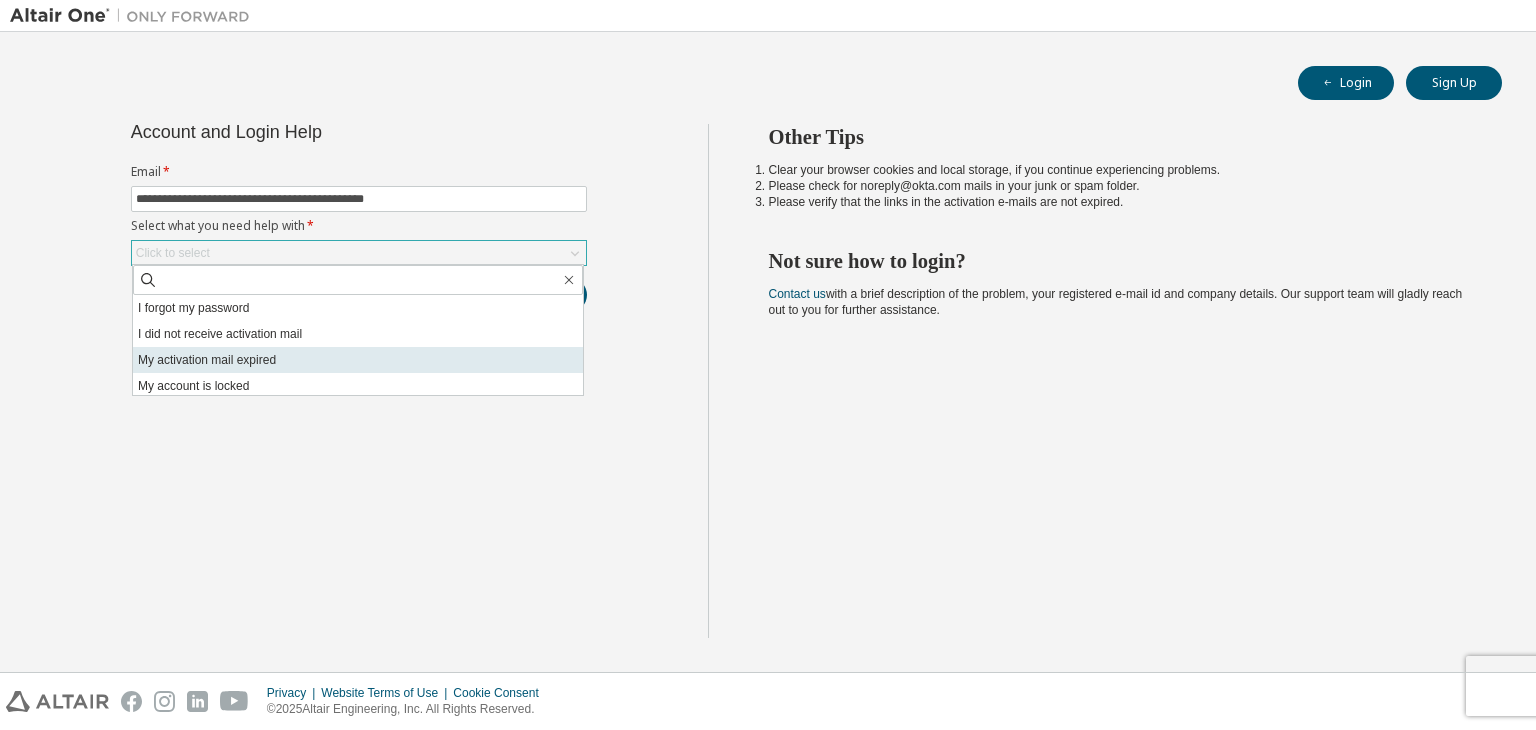 scroll, scrollTop: 56, scrollLeft: 0, axis: vertical 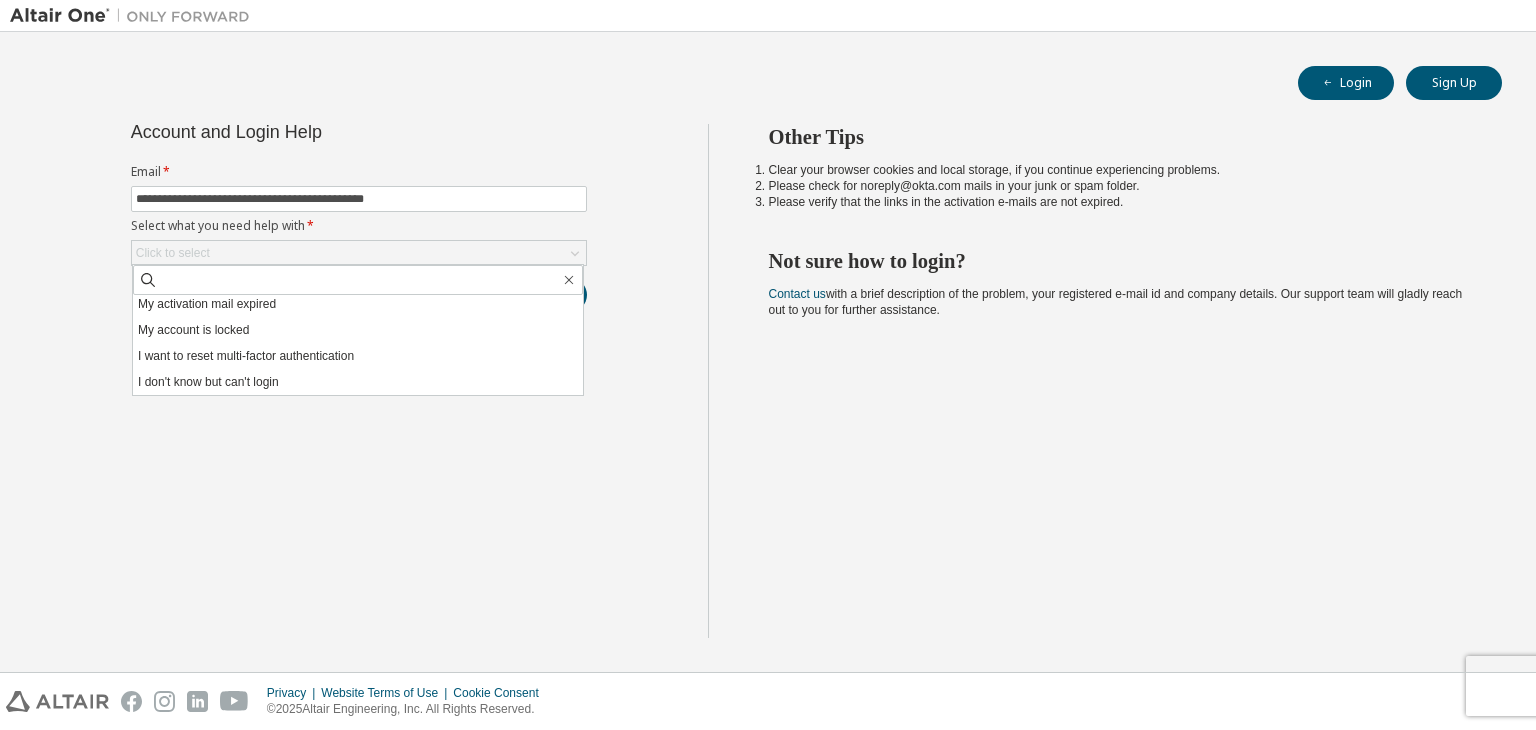 click on "**********" at bounding box center (359, 381) 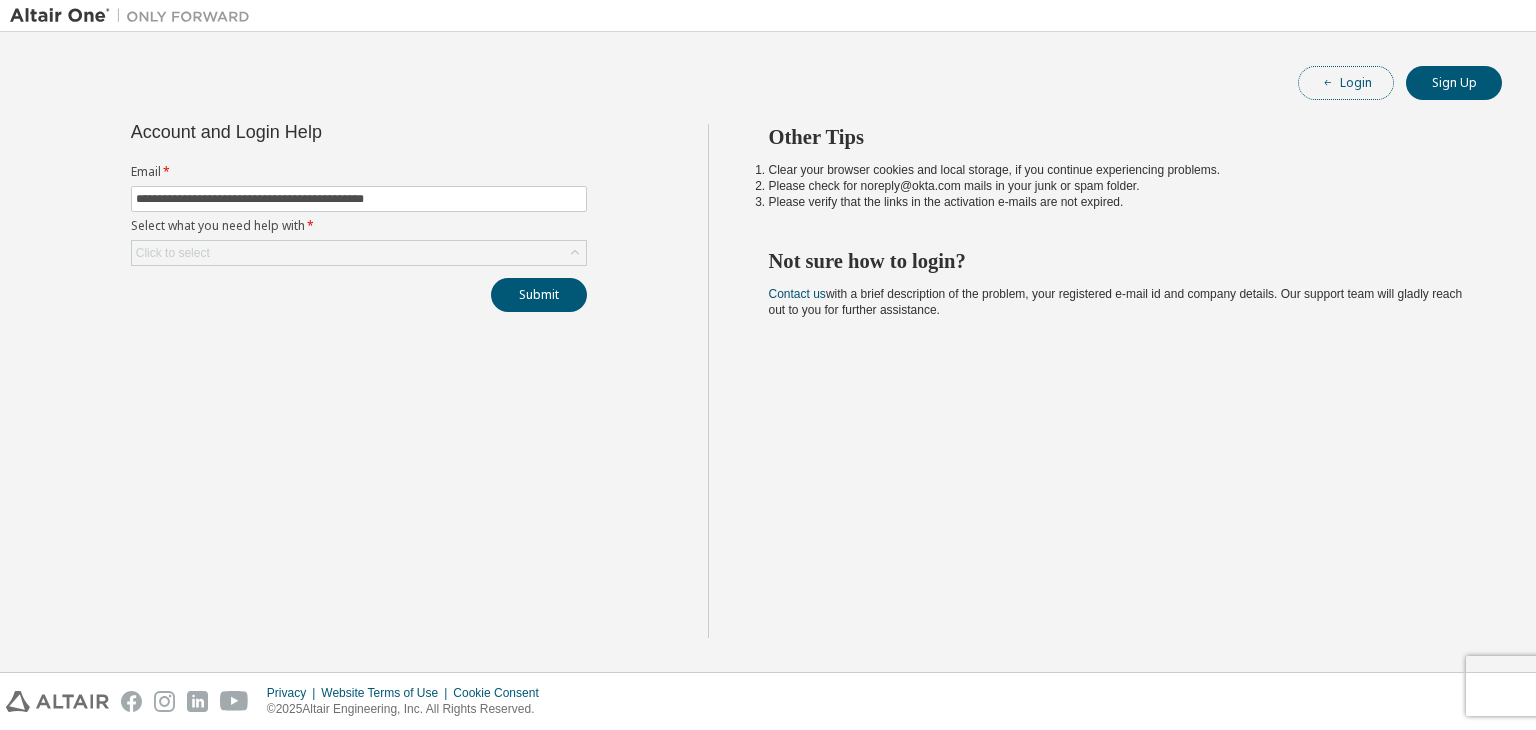 click on "Login" at bounding box center (1346, 83) 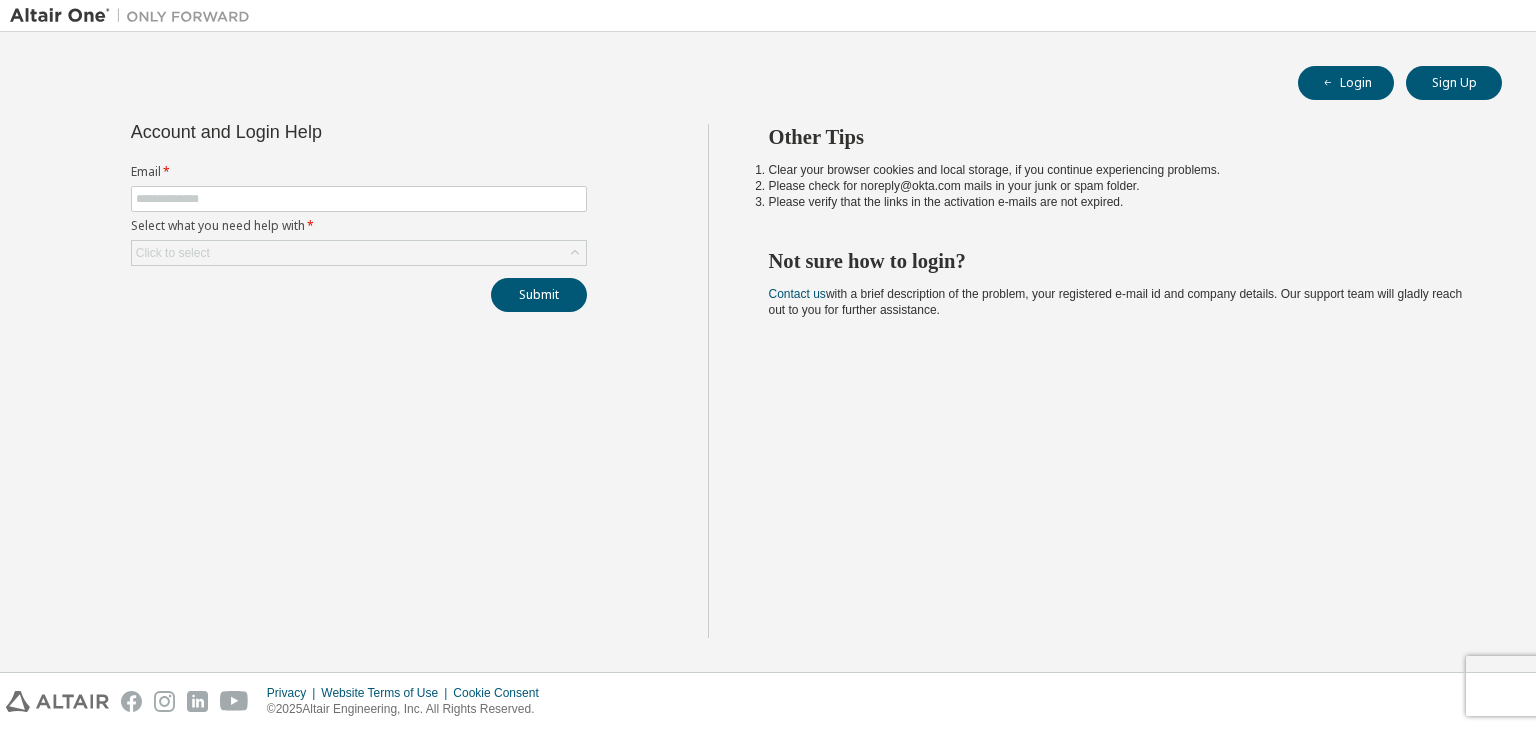 scroll, scrollTop: 0, scrollLeft: 0, axis: both 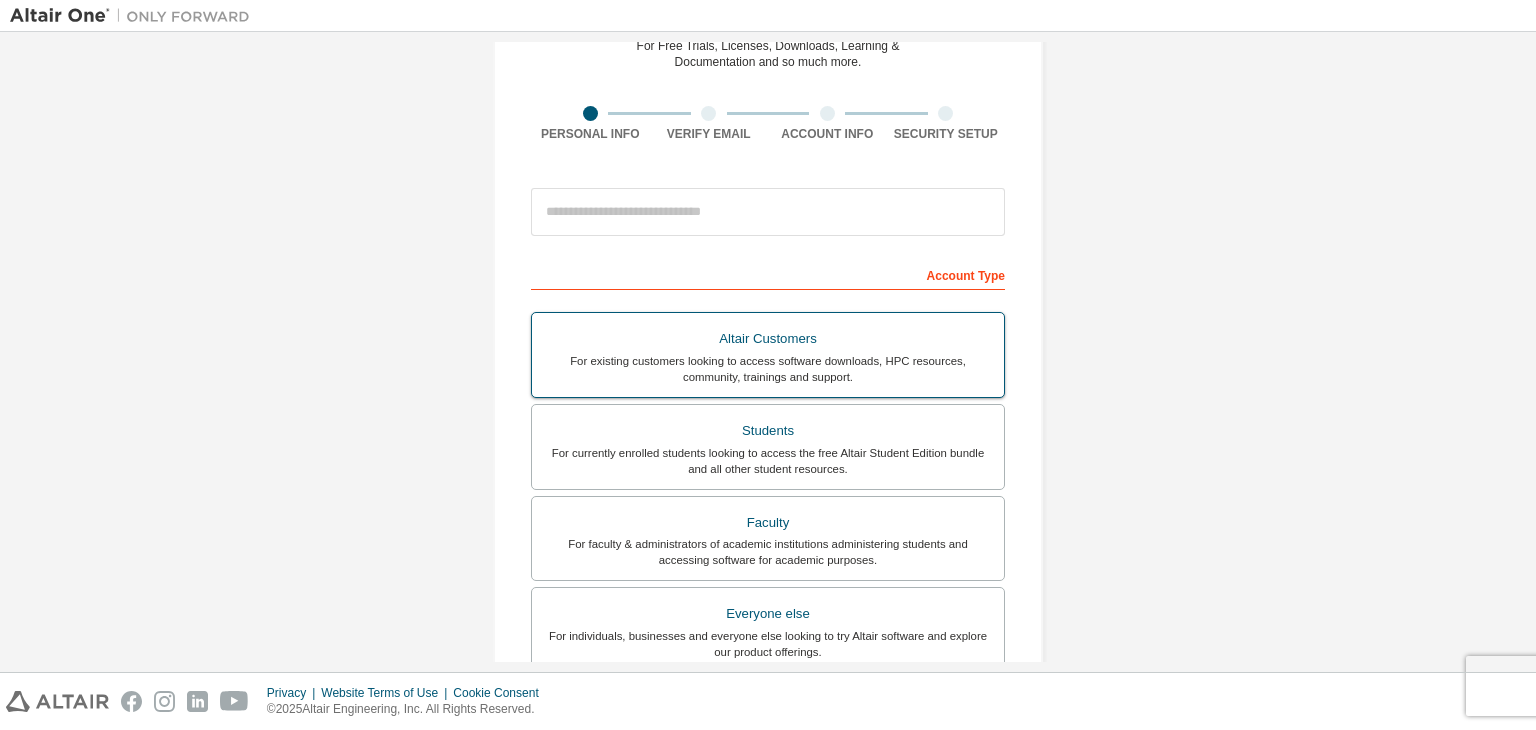 click on "Students" at bounding box center [768, 431] 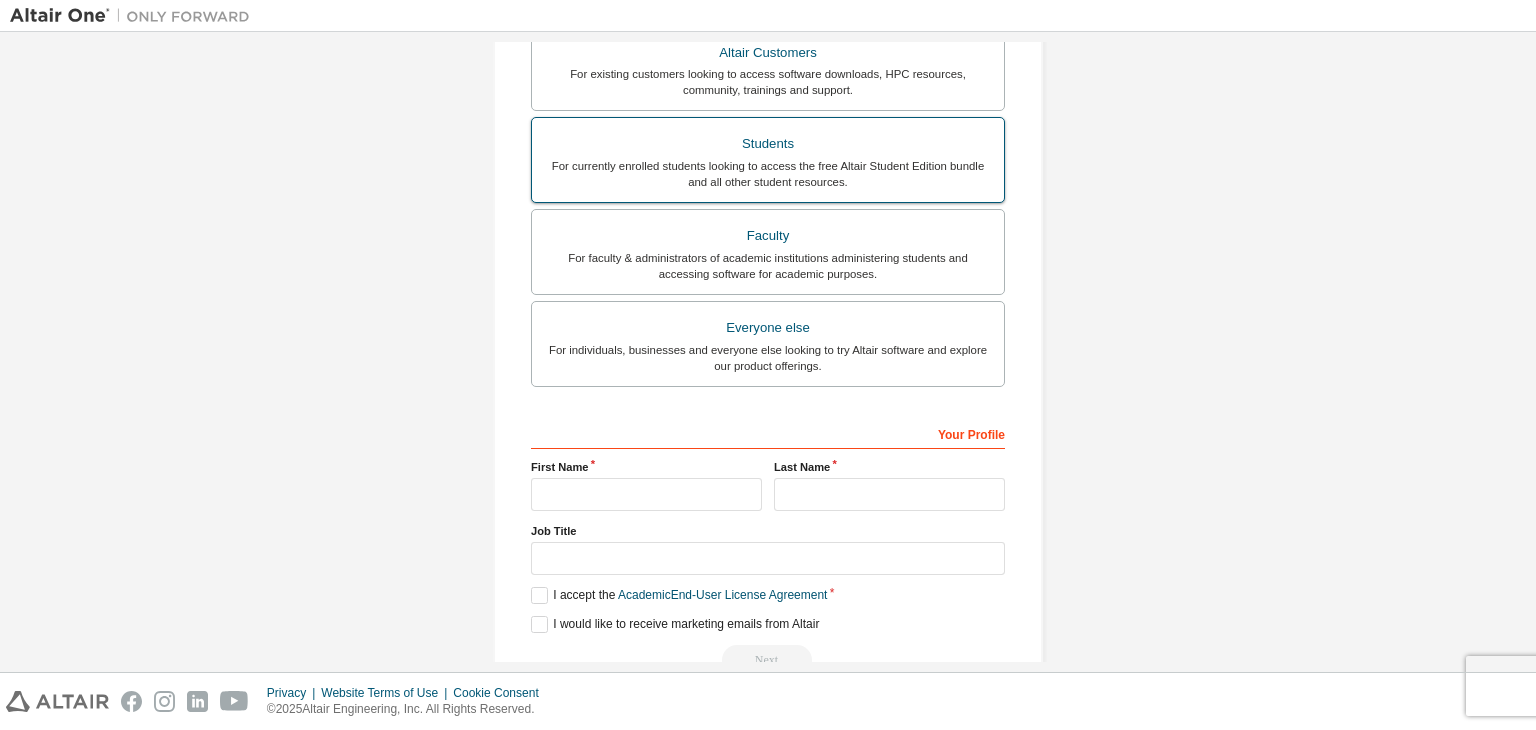 scroll, scrollTop: 487, scrollLeft: 0, axis: vertical 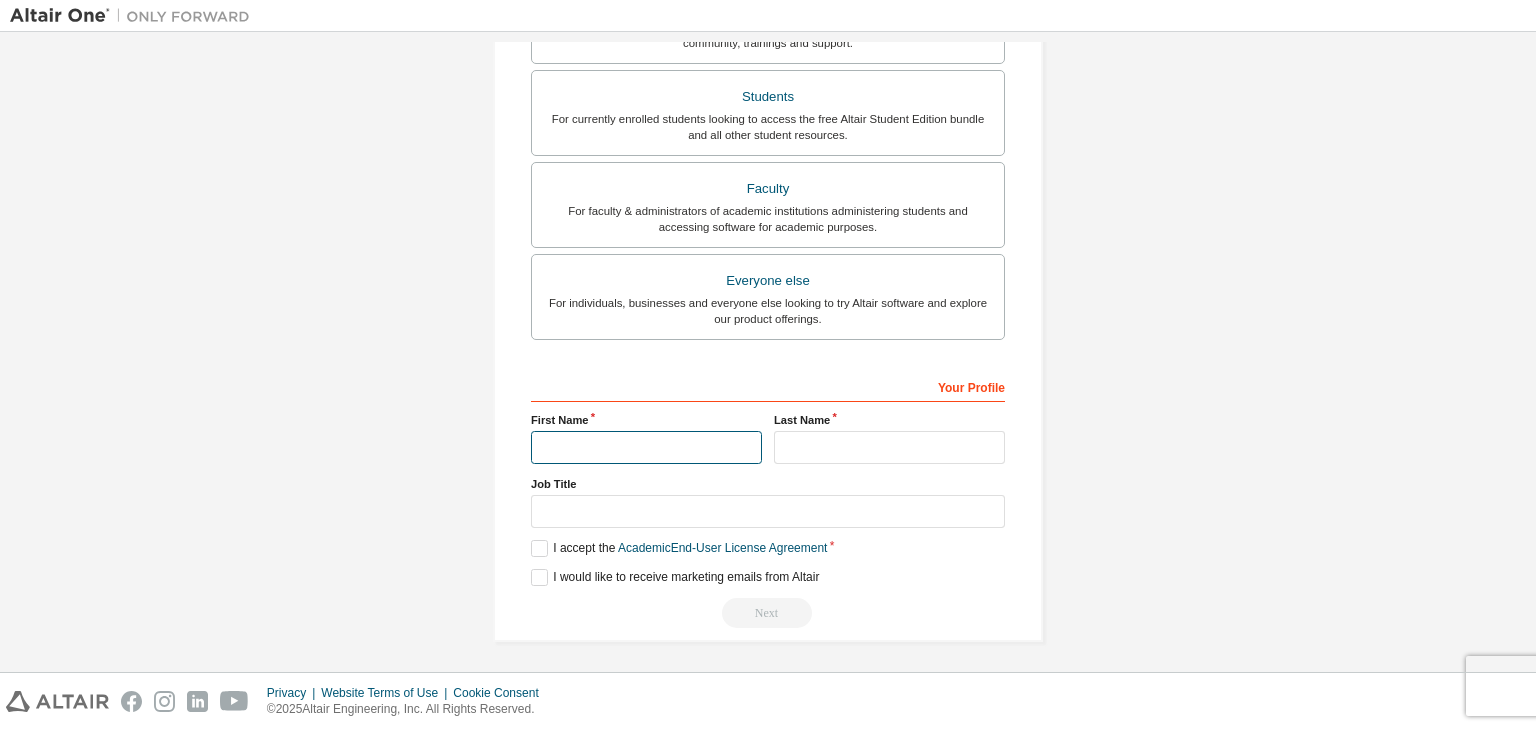 click at bounding box center [646, 447] 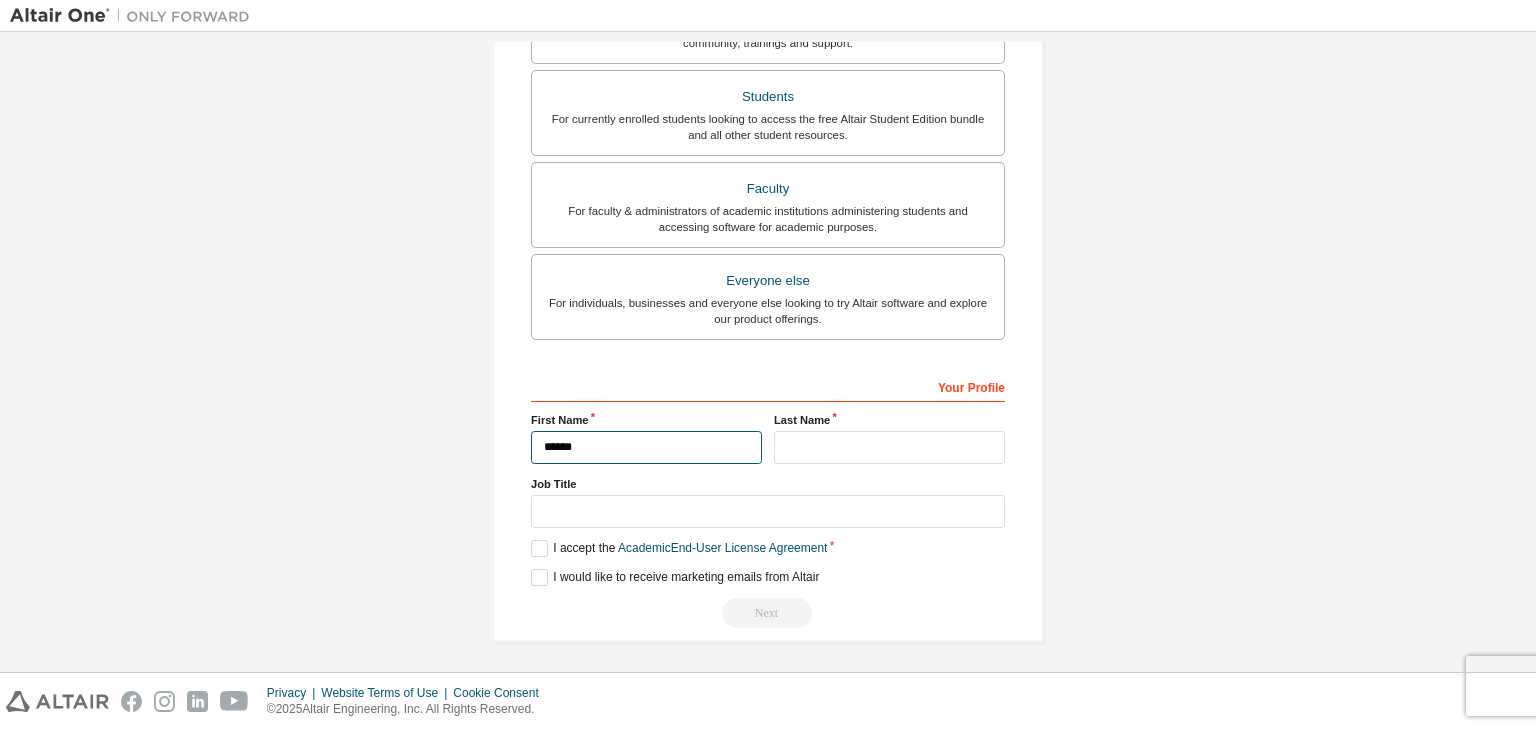 type on "******" 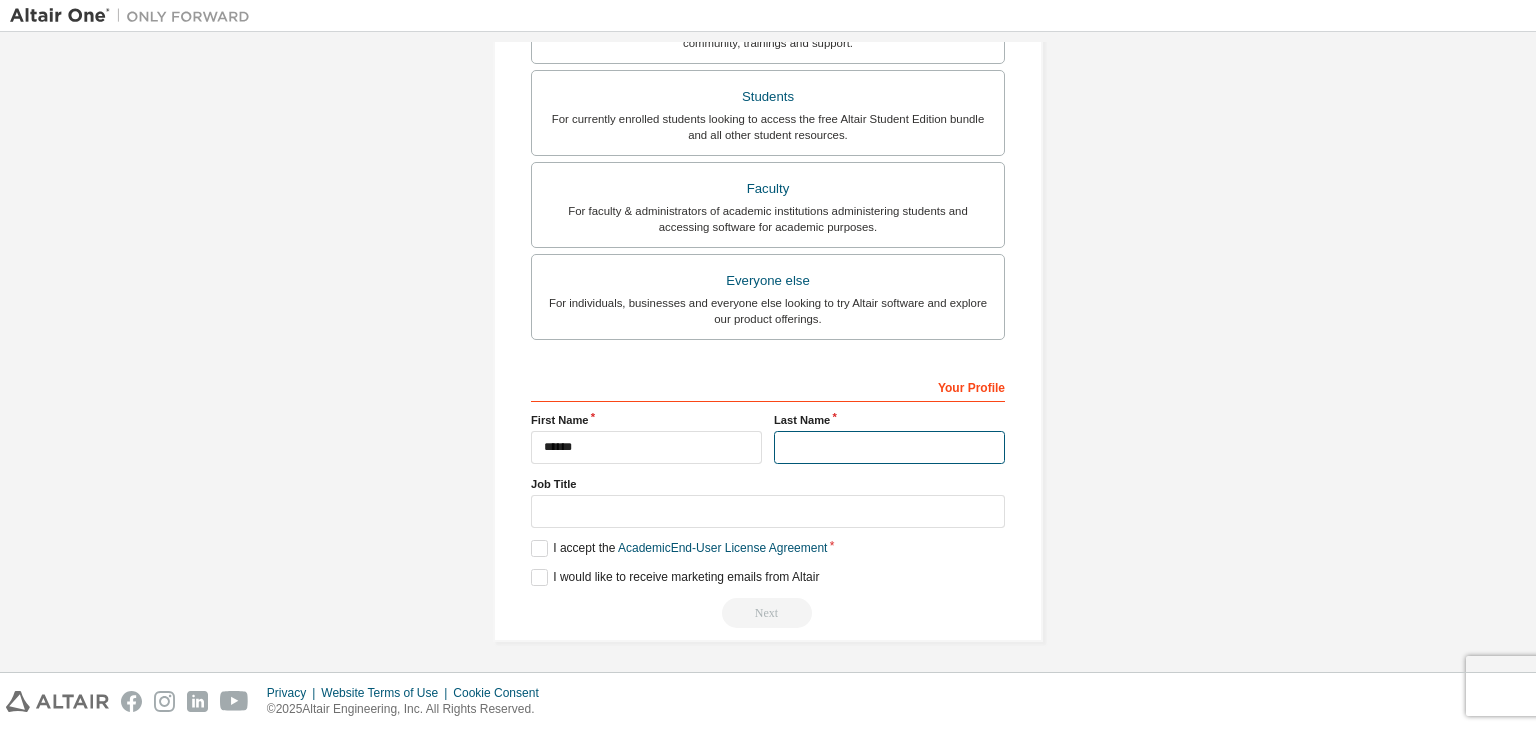 click at bounding box center [889, 447] 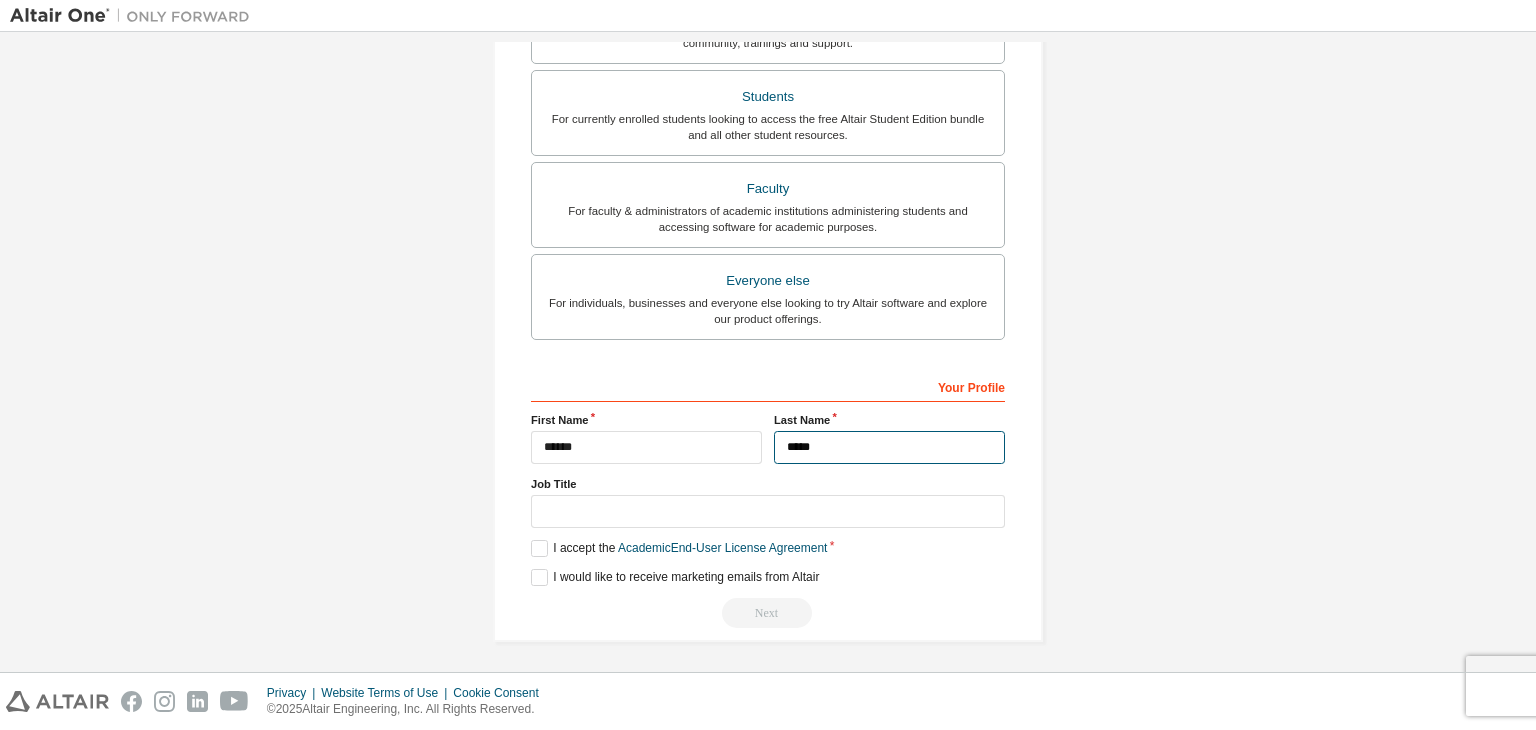 type on "*****" 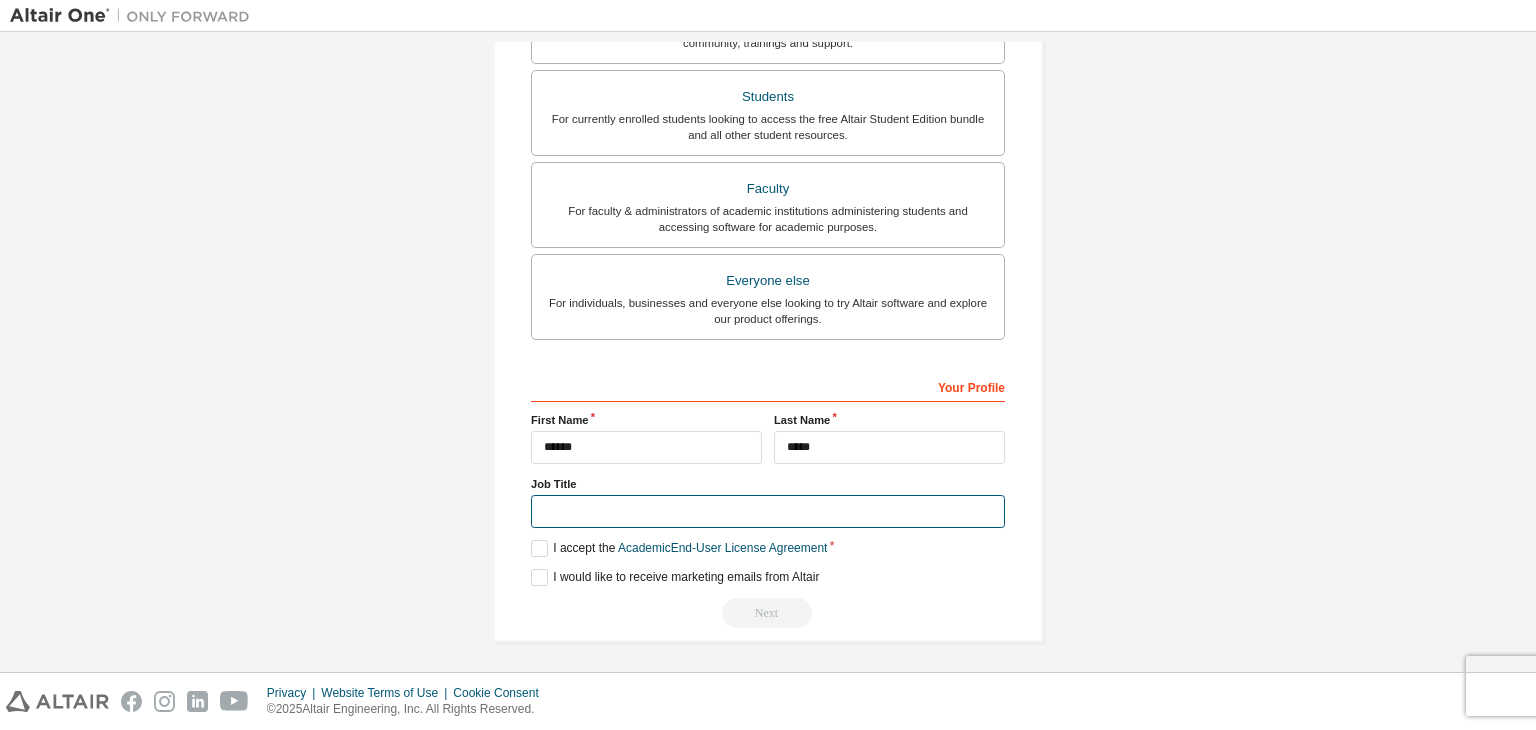 click at bounding box center [768, 511] 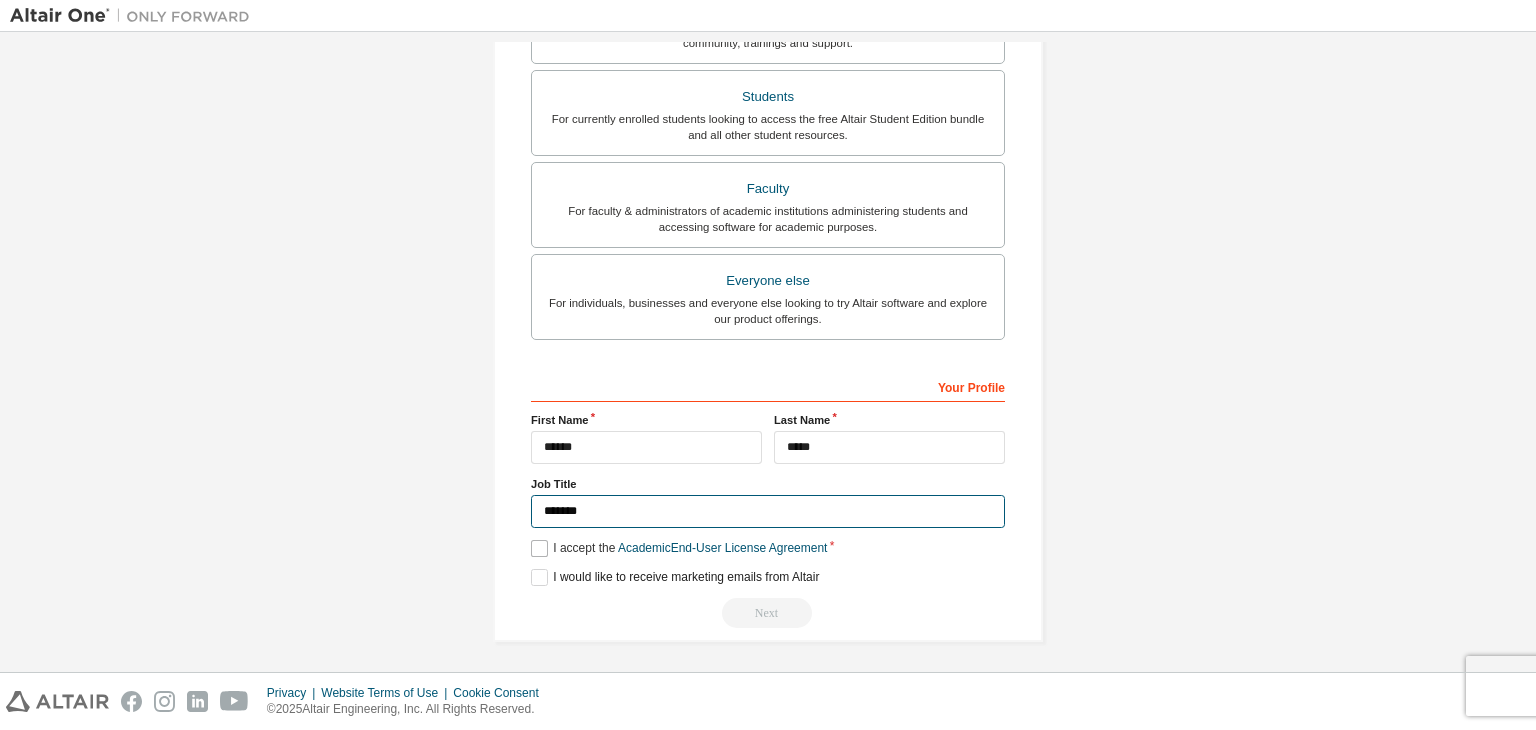 type on "*******" 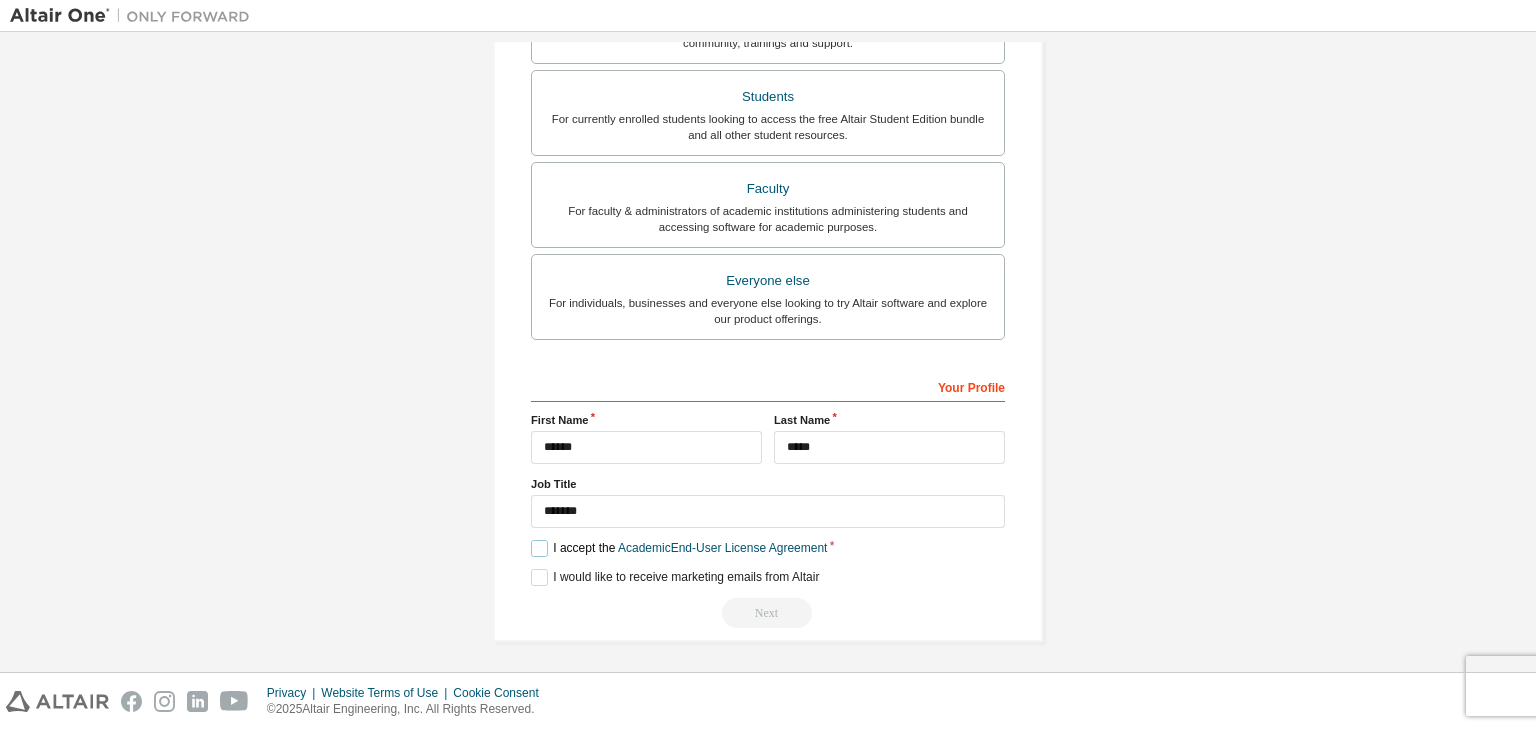 click on "I accept the   Academic   End-User License Agreement" at bounding box center [679, 548] 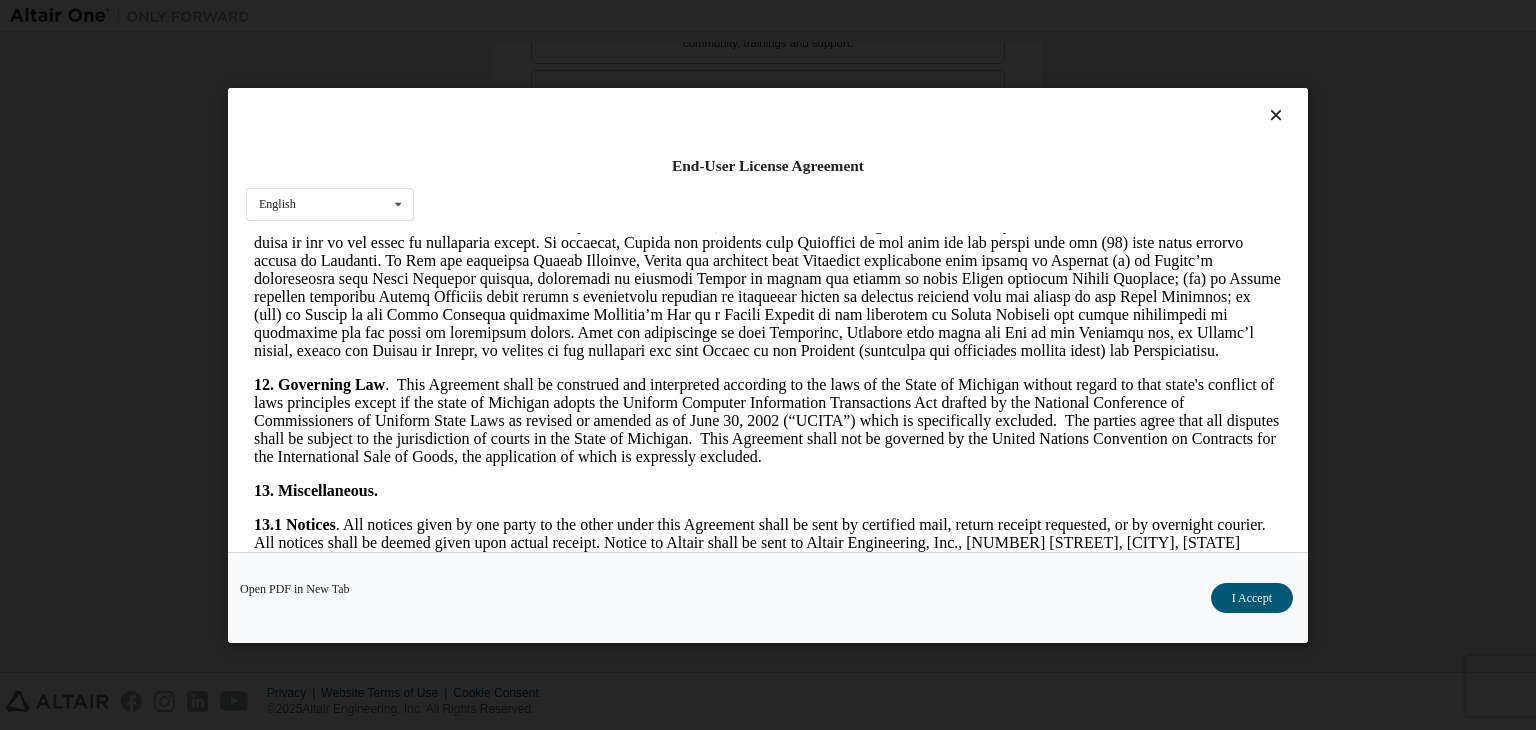 scroll, scrollTop: 3341, scrollLeft: 0, axis: vertical 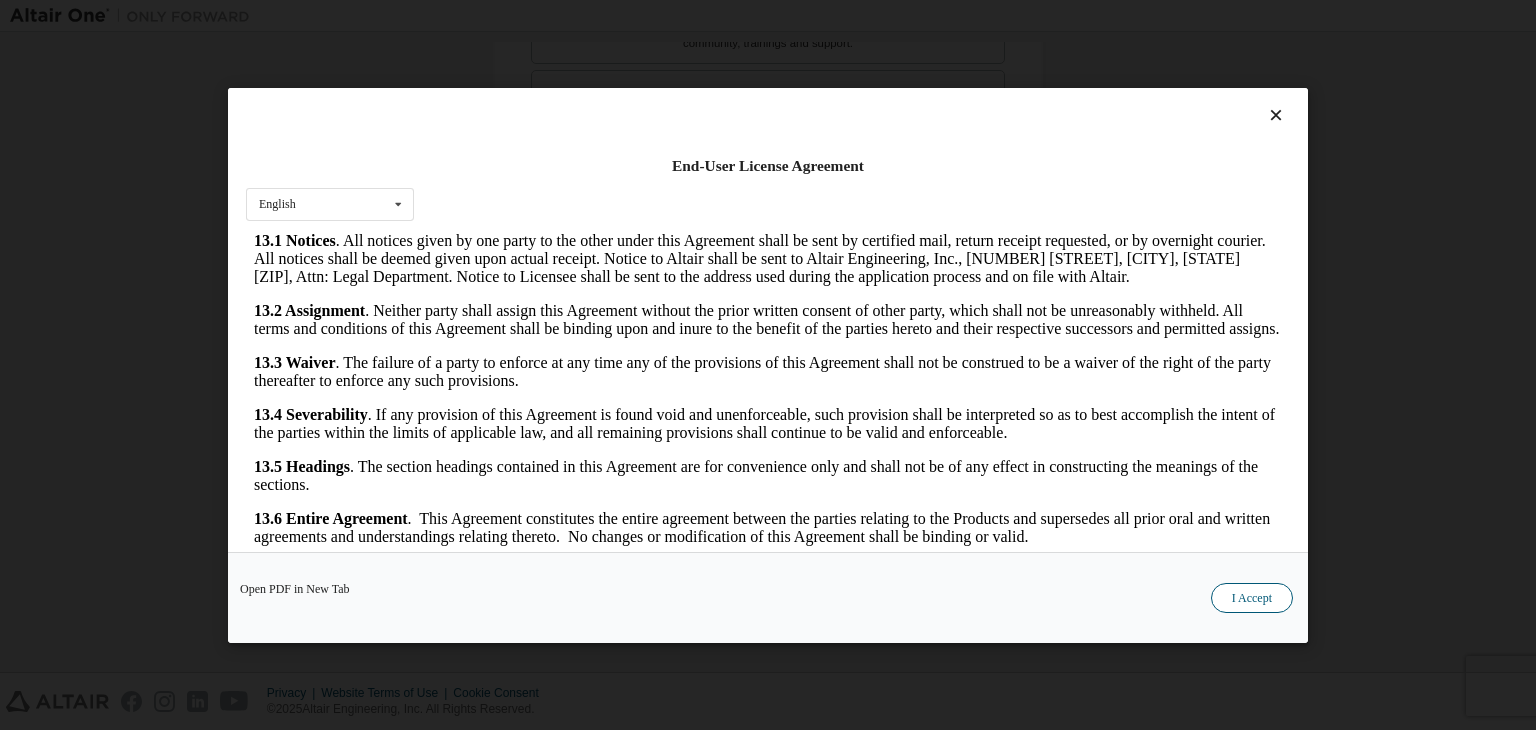 click on "I Accept" at bounding box center [1252, 598] 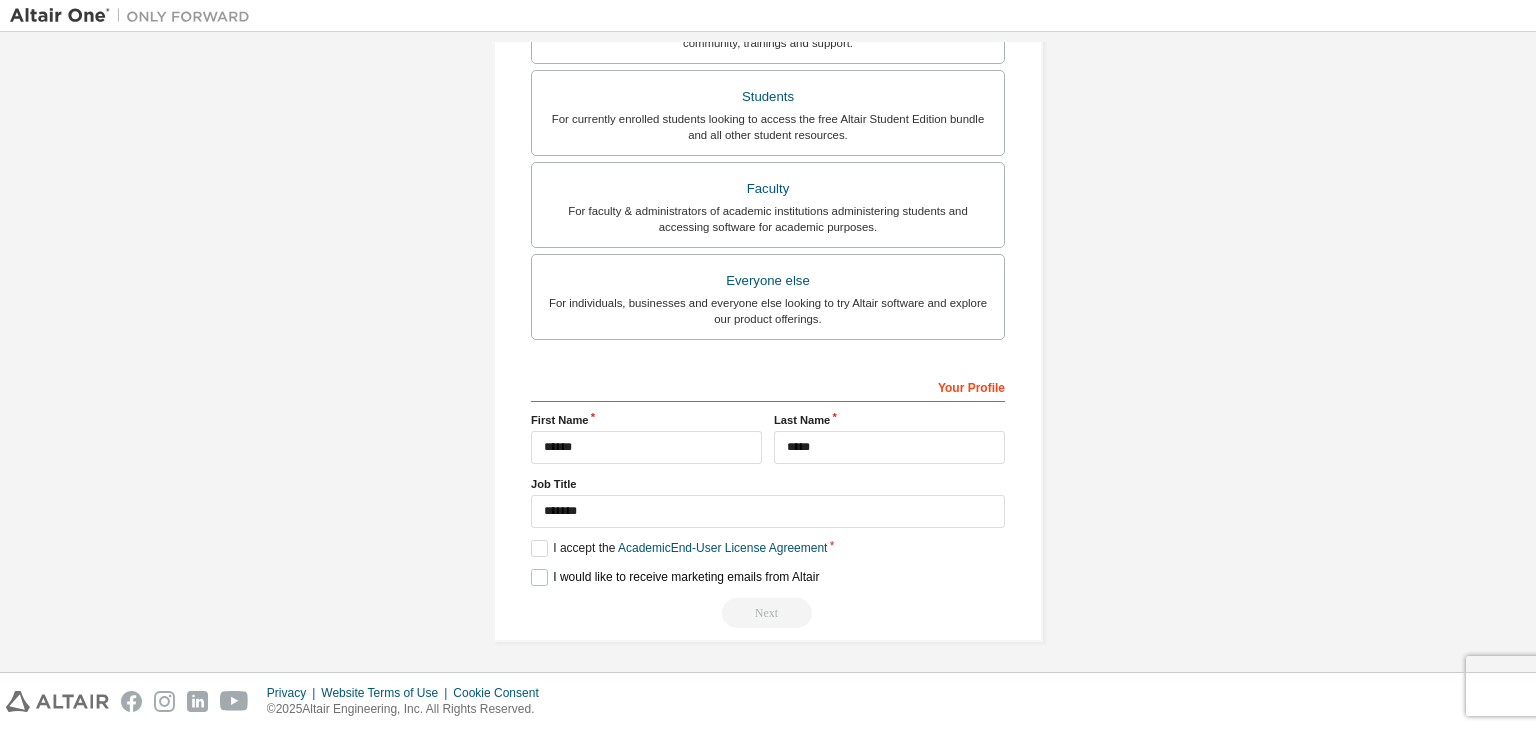 click on "I would like to receive marketing emails from Altair" at bounding box center (675, 577) 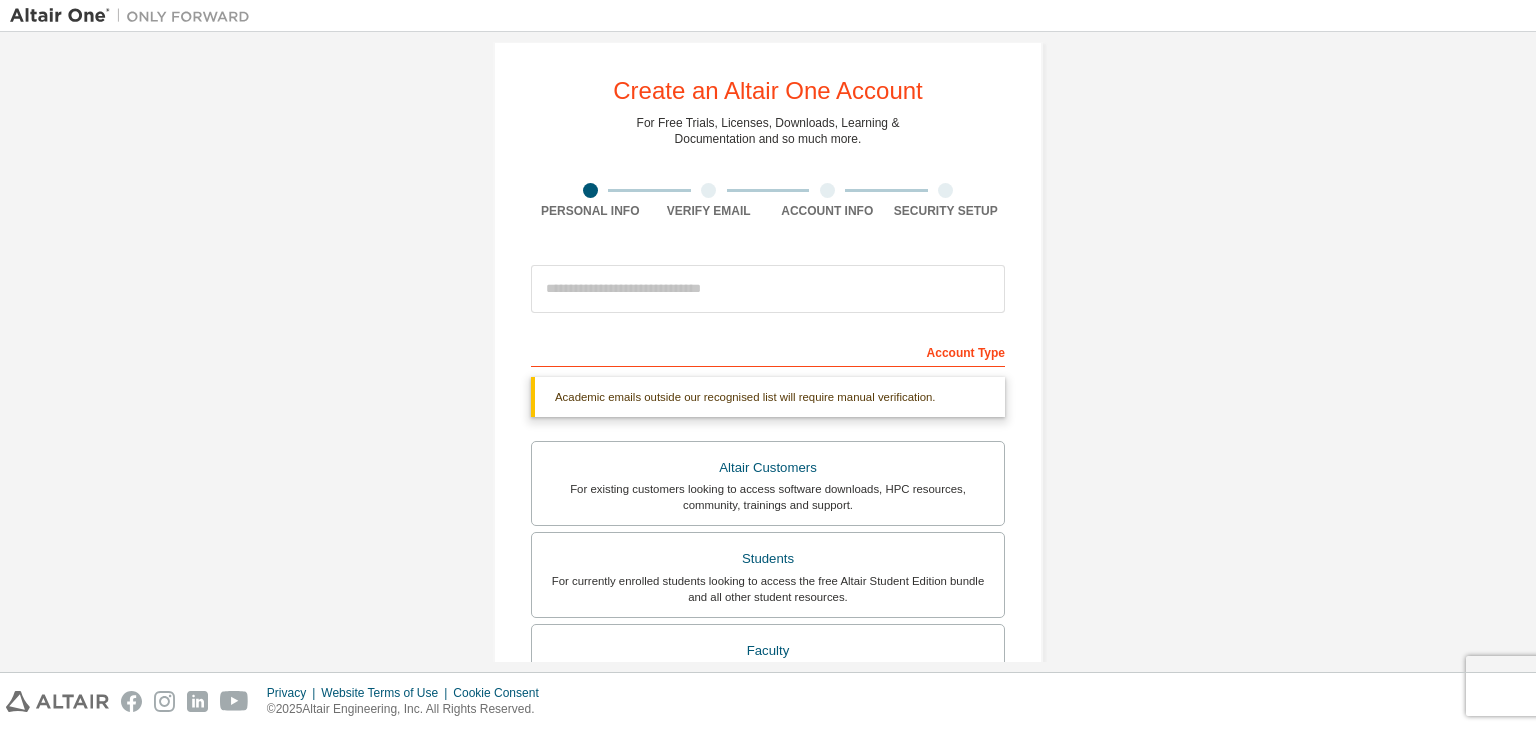 scroll, scrollTop: 0, scrollLeft: 0, axis: both 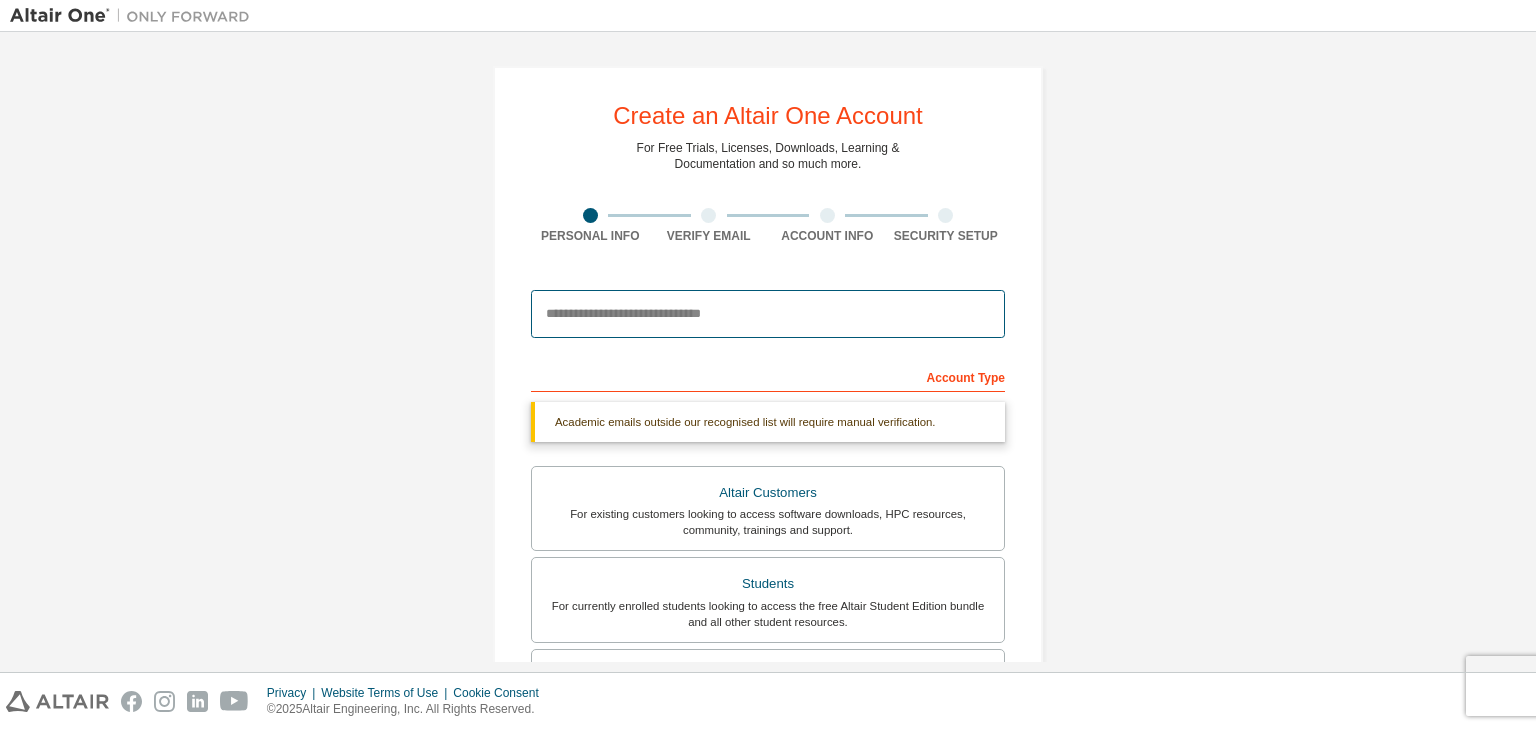 click at bounding box center (768, 314) 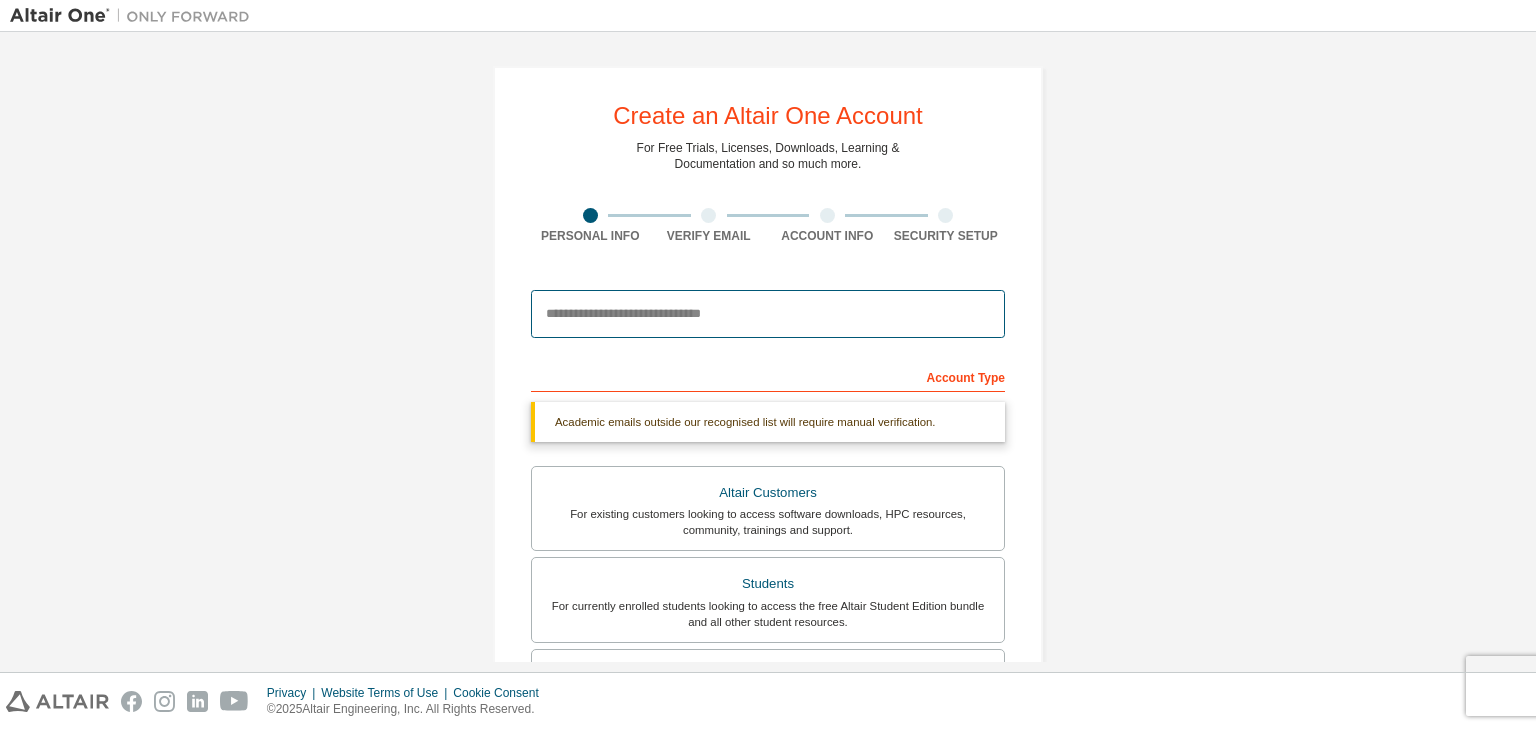 type on "**********" 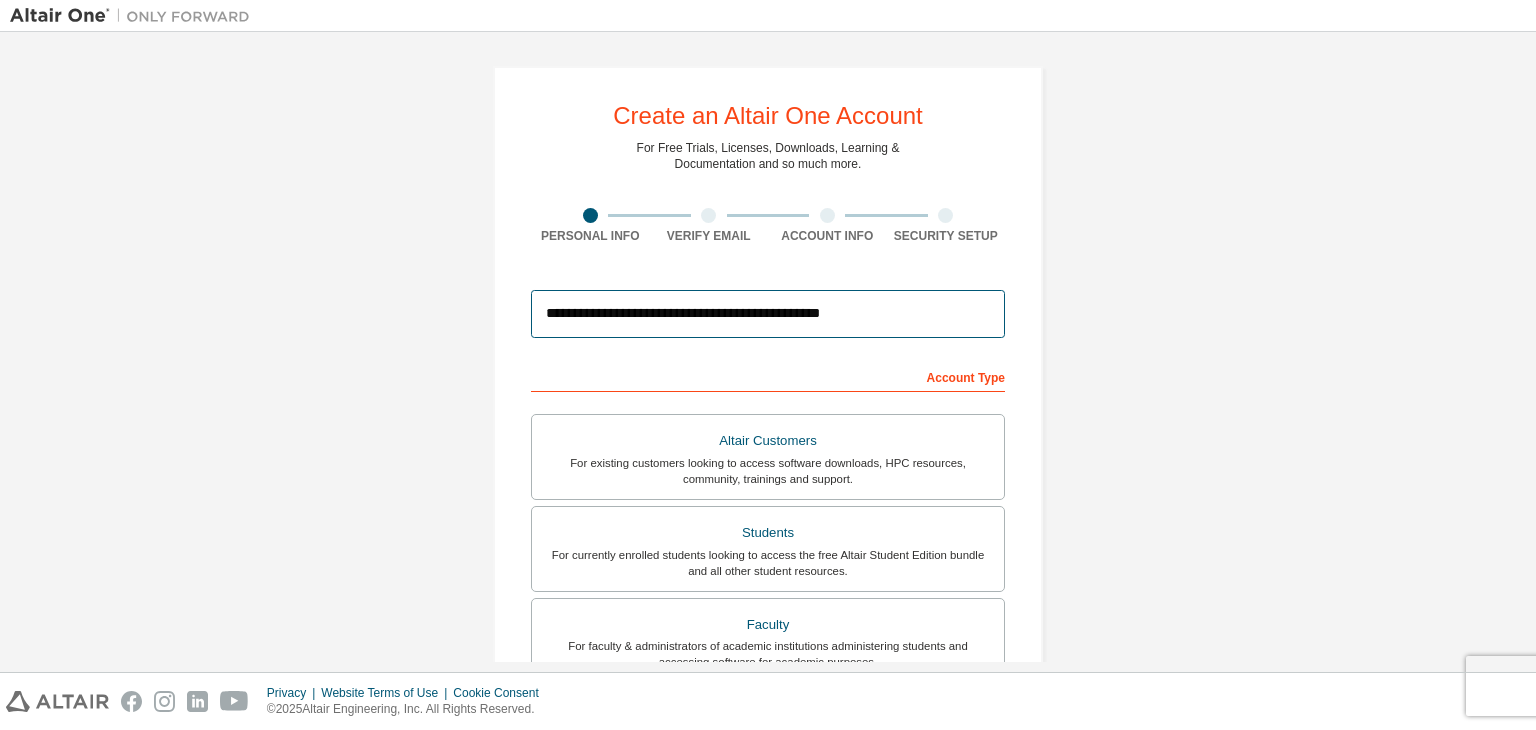 click on "**********" at bounding box center (768, 314) 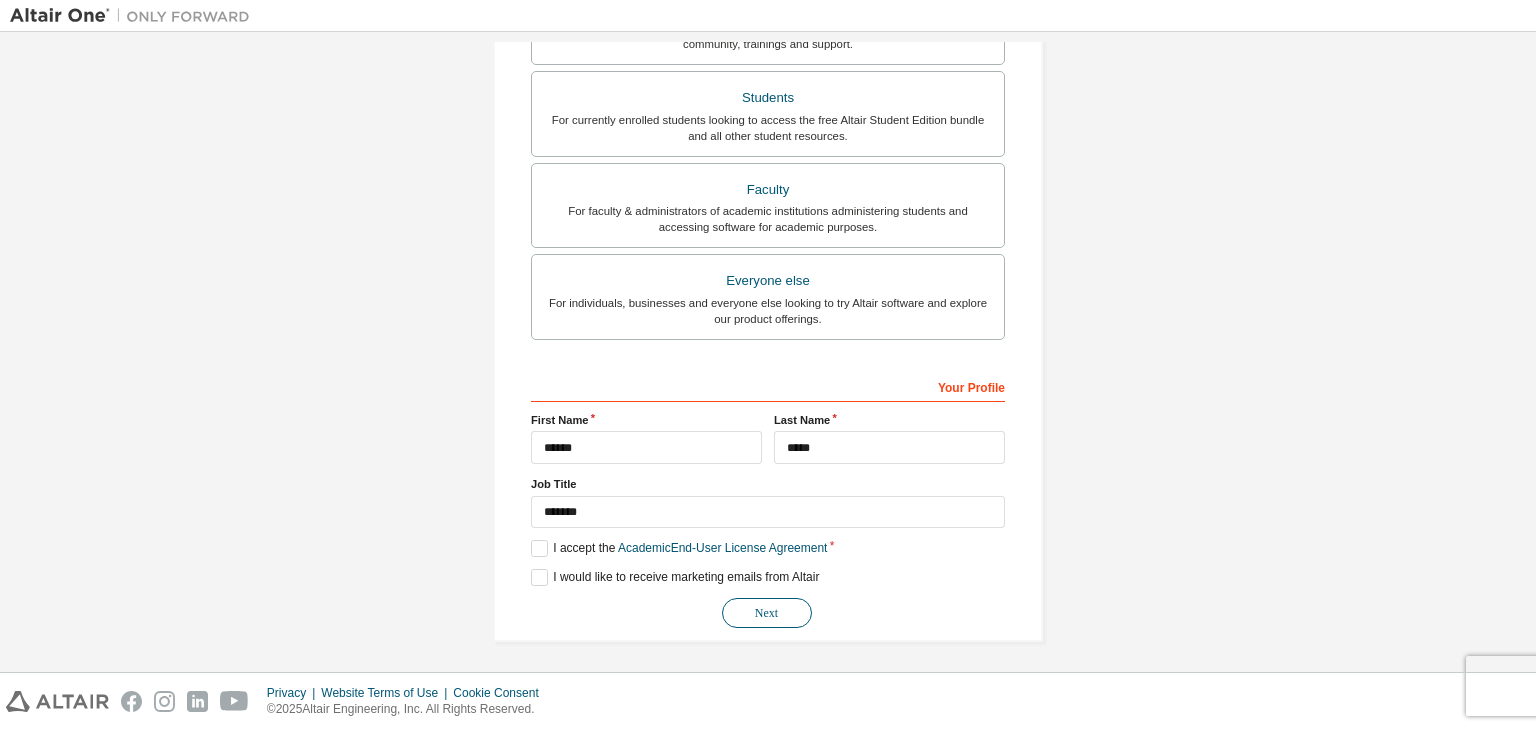 click on "Next" at bounding box center (767, 613) 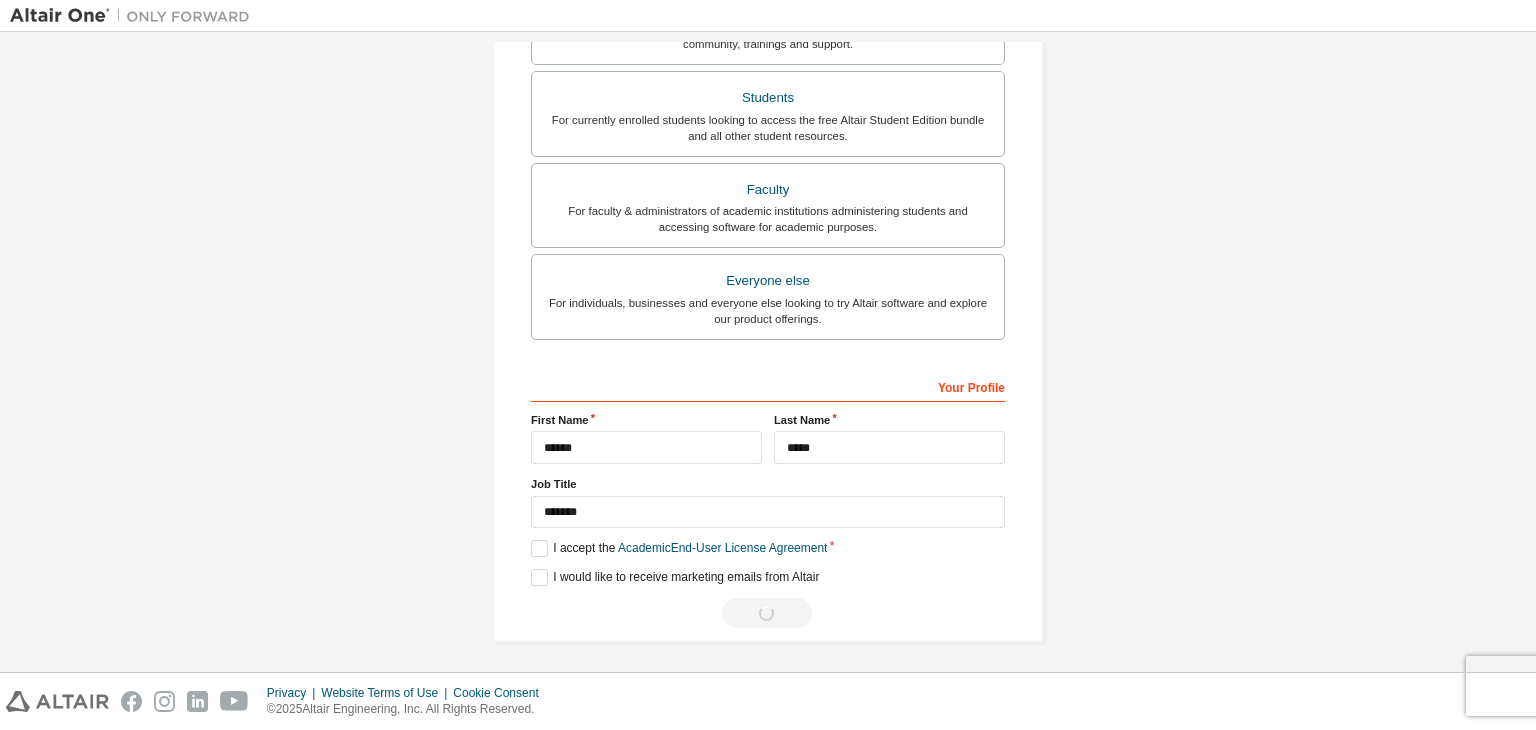 scroll, scrollTop: 0, scrollLeft: 0, axis: both 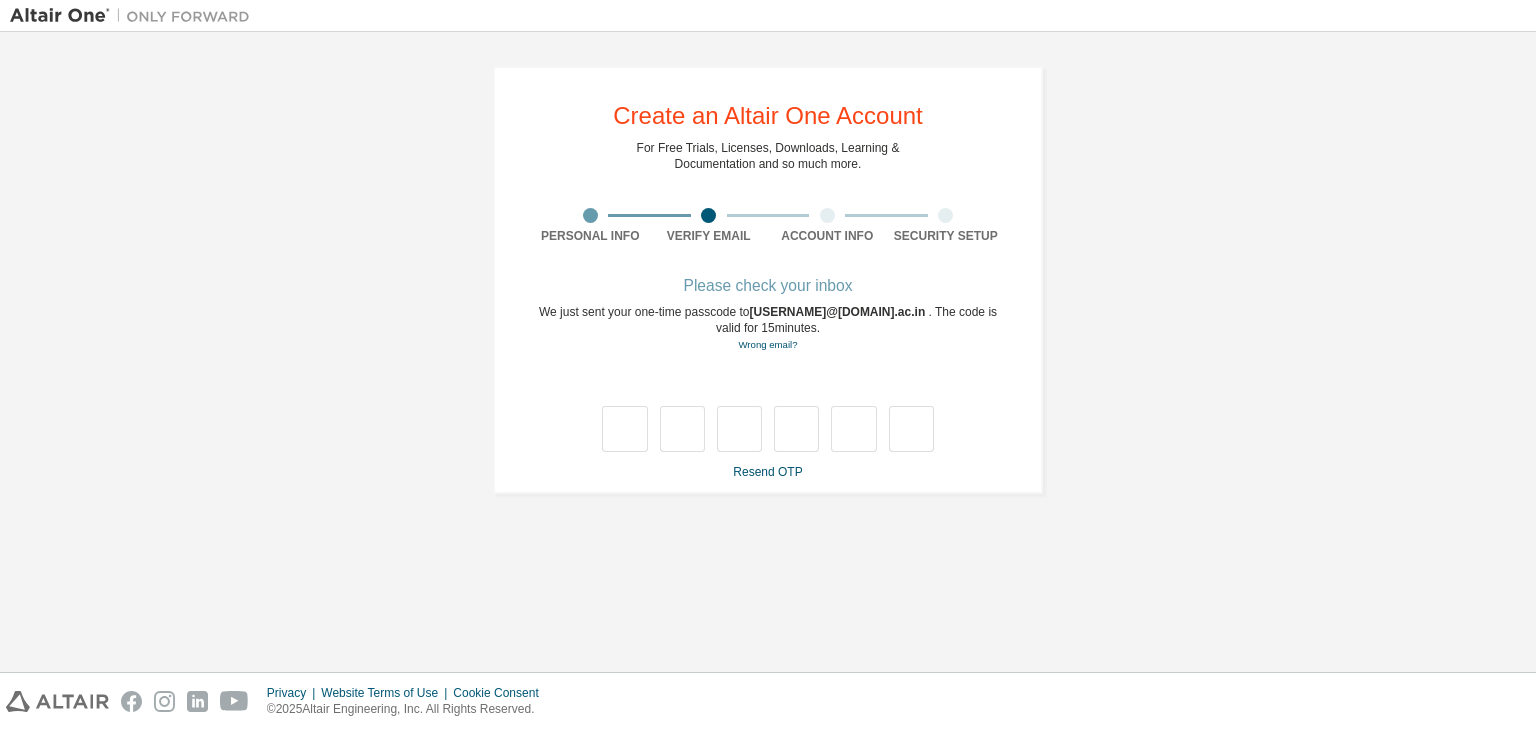 type on "*" 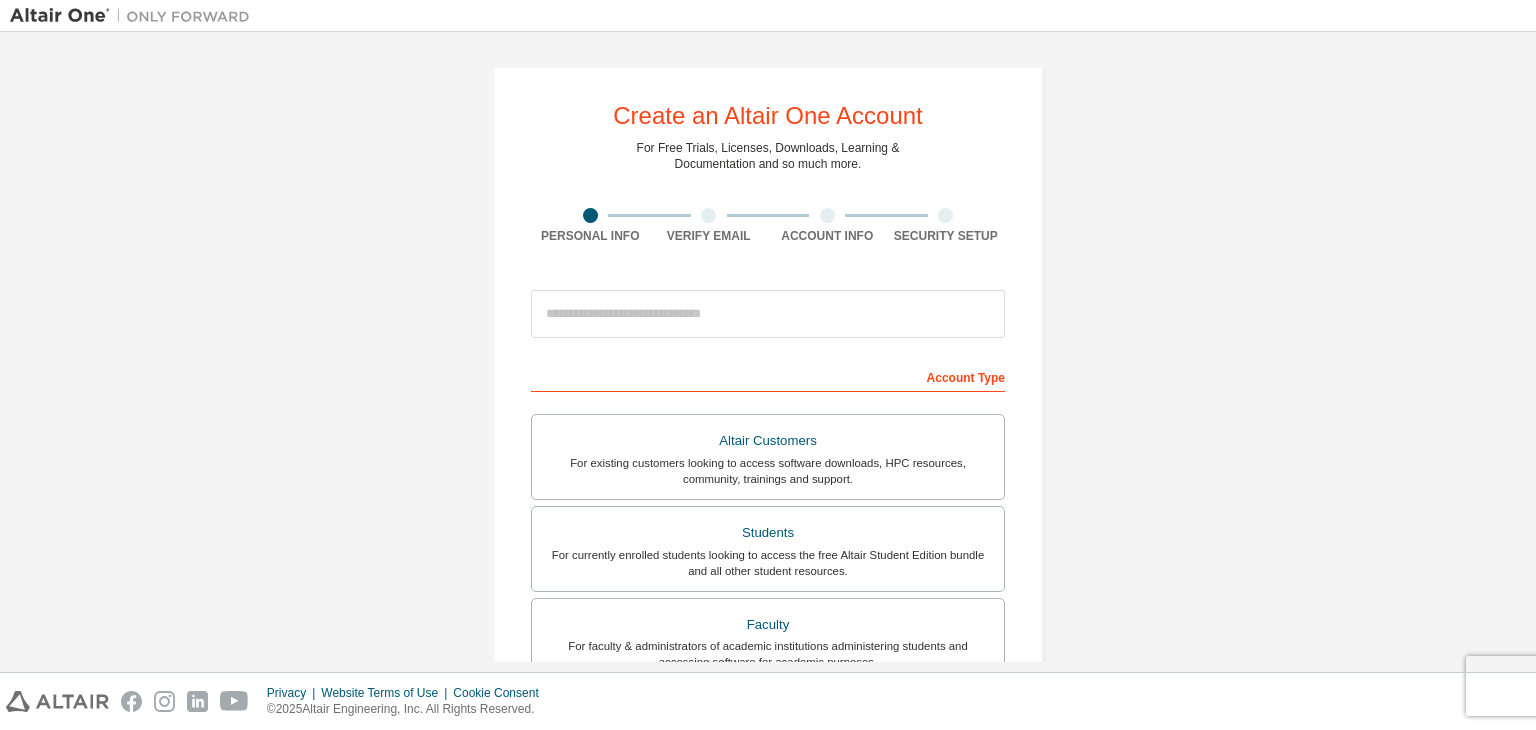 scroll, scrollTop: 0, scrollLeft: 0, axis: both 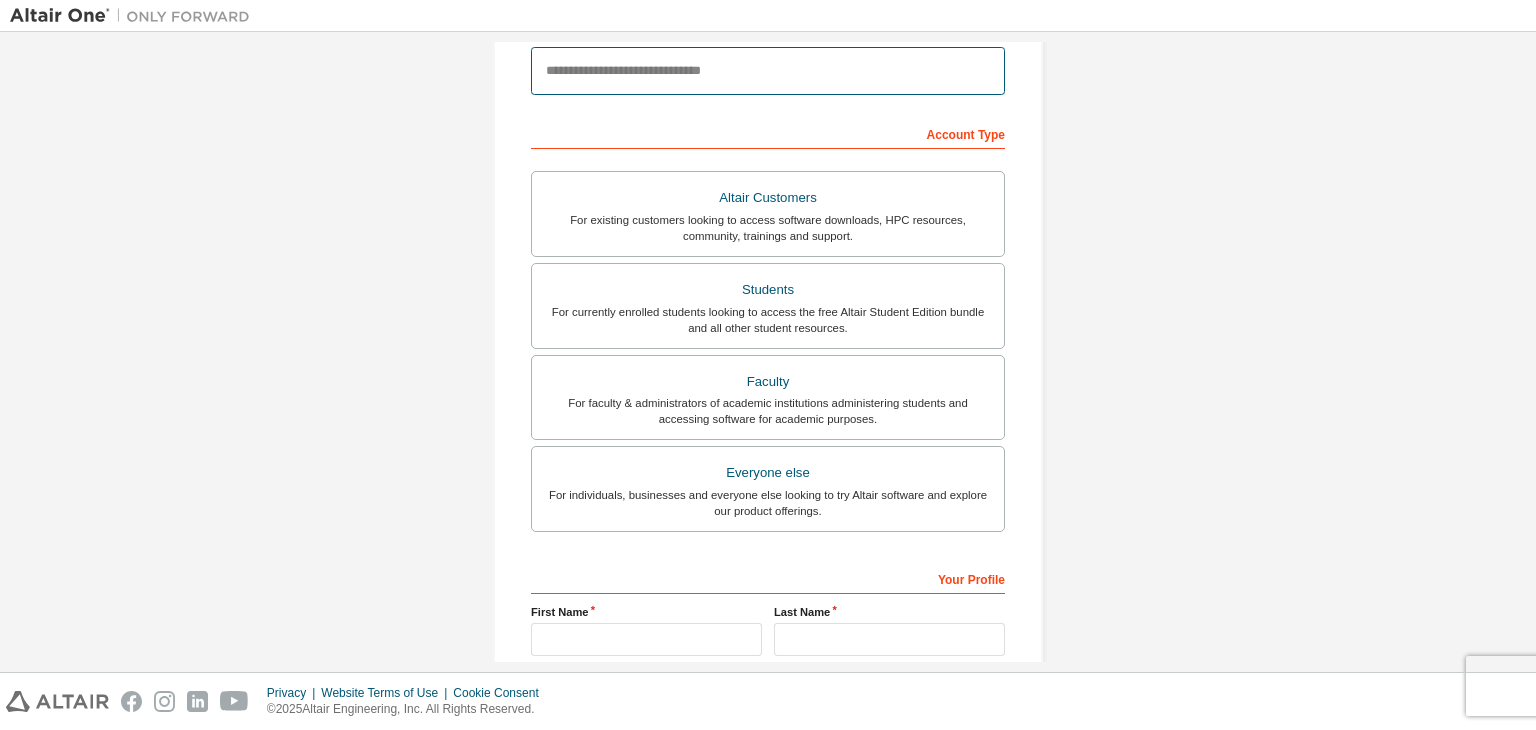 click at bounding box center (768, 71) 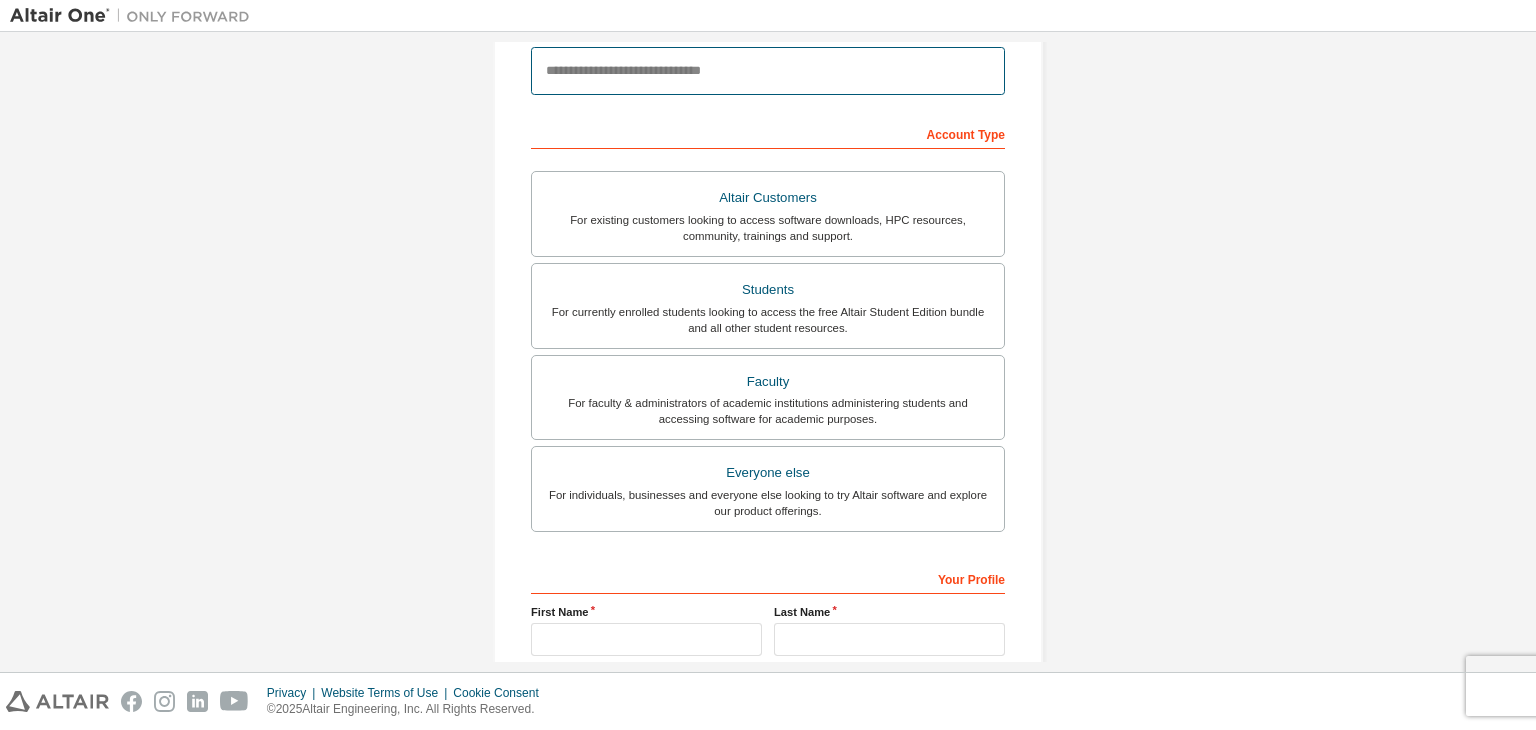 type on "**********" 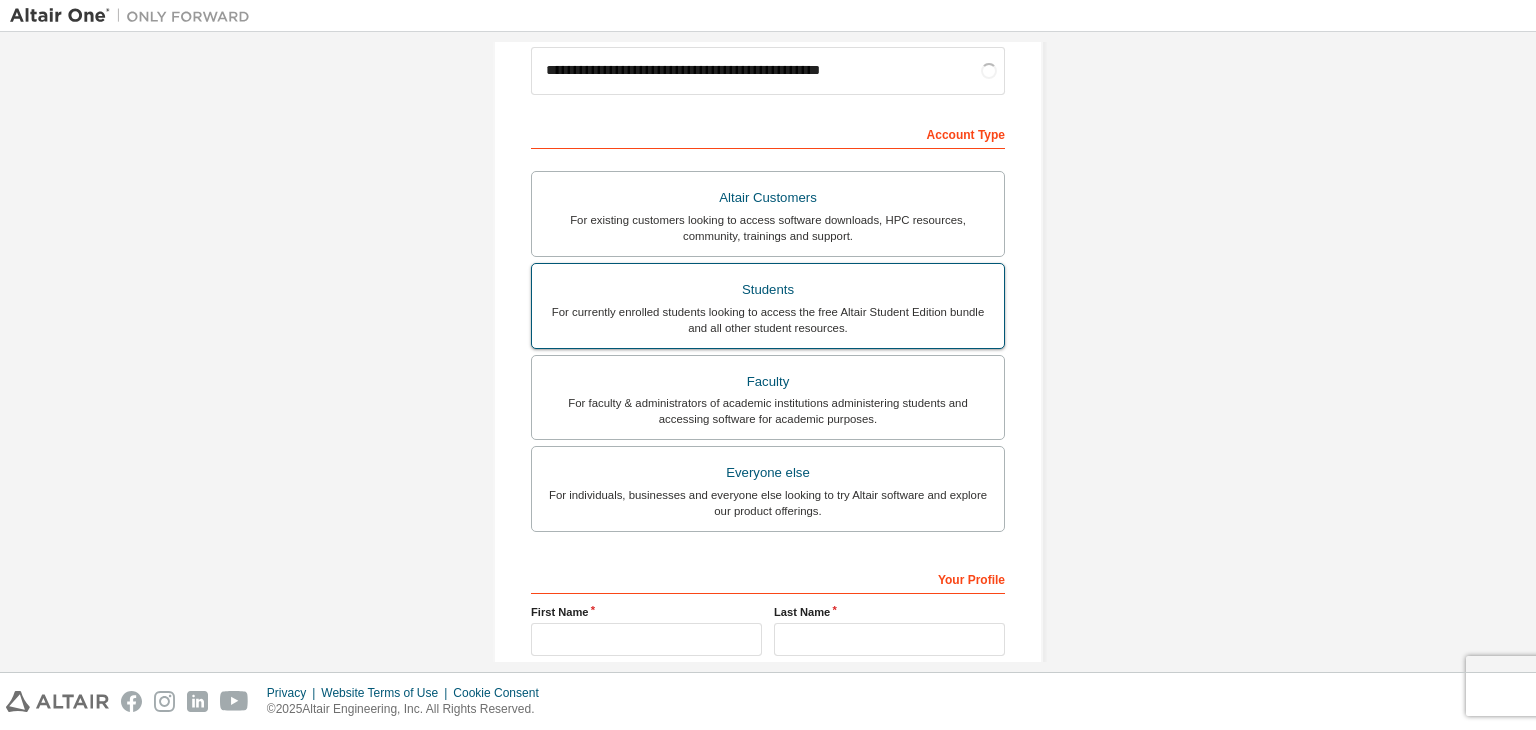 click on "Students" at bounding box center (768, 290) 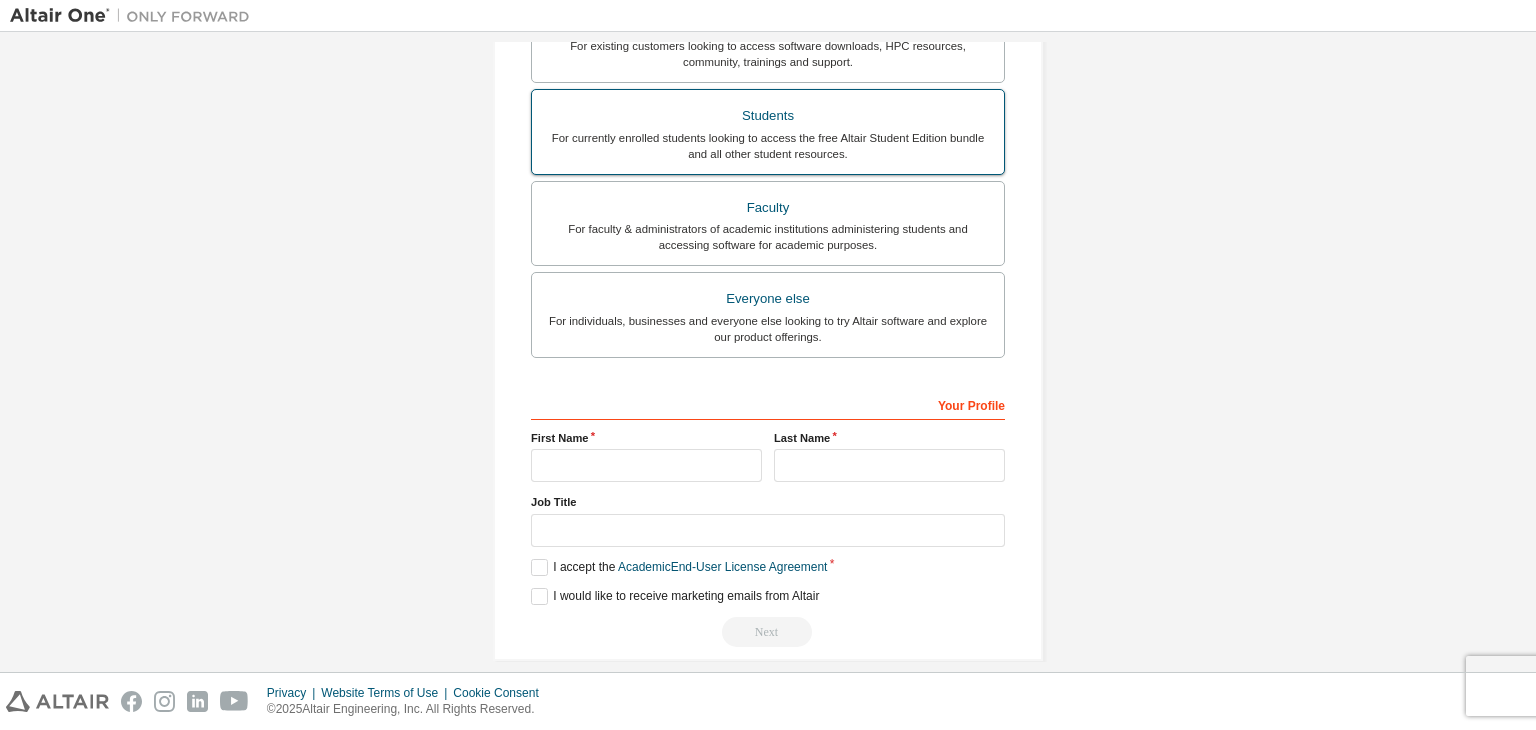 scroll, scrollTop: 483, scrollLeft: 0, axis: vertical 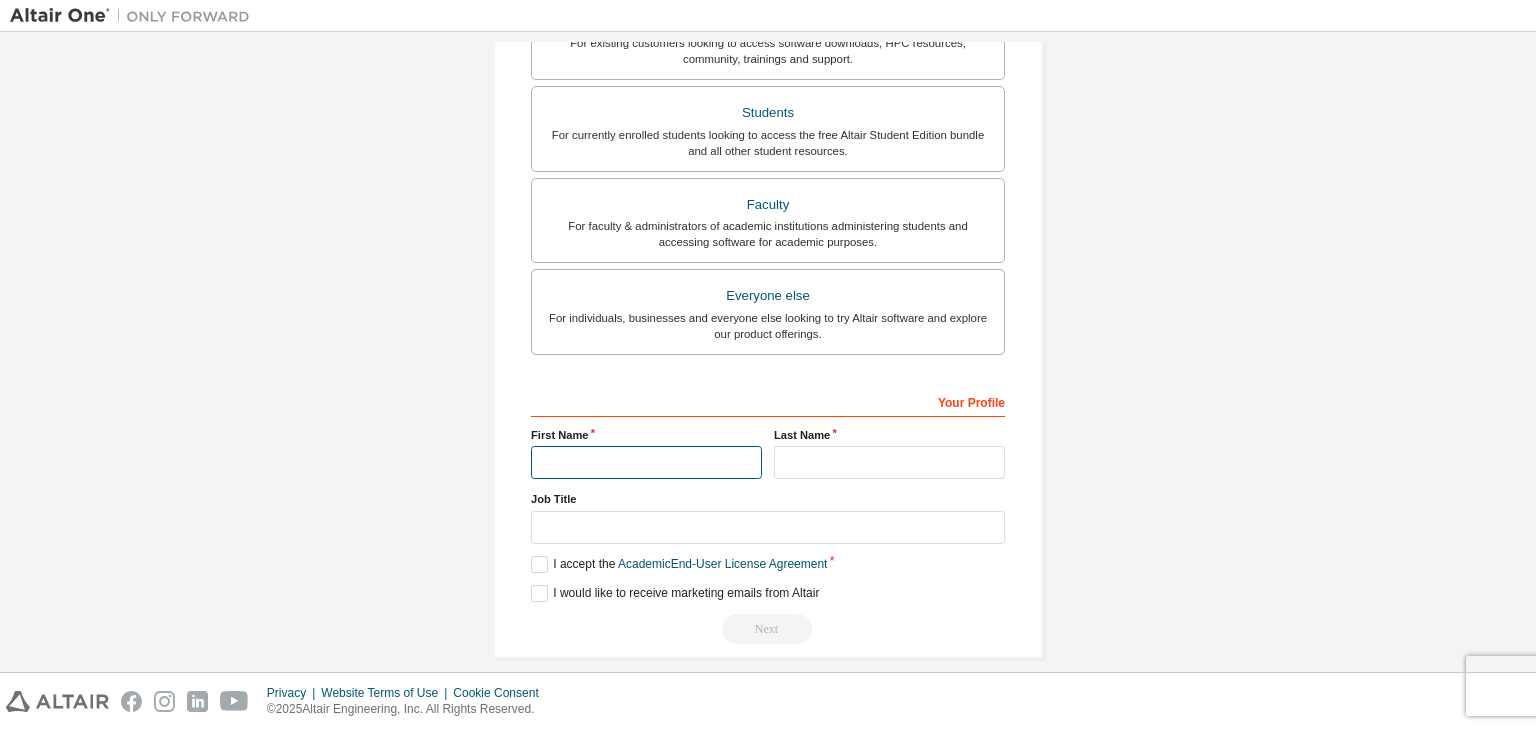 click at bounding box center (646, 462) 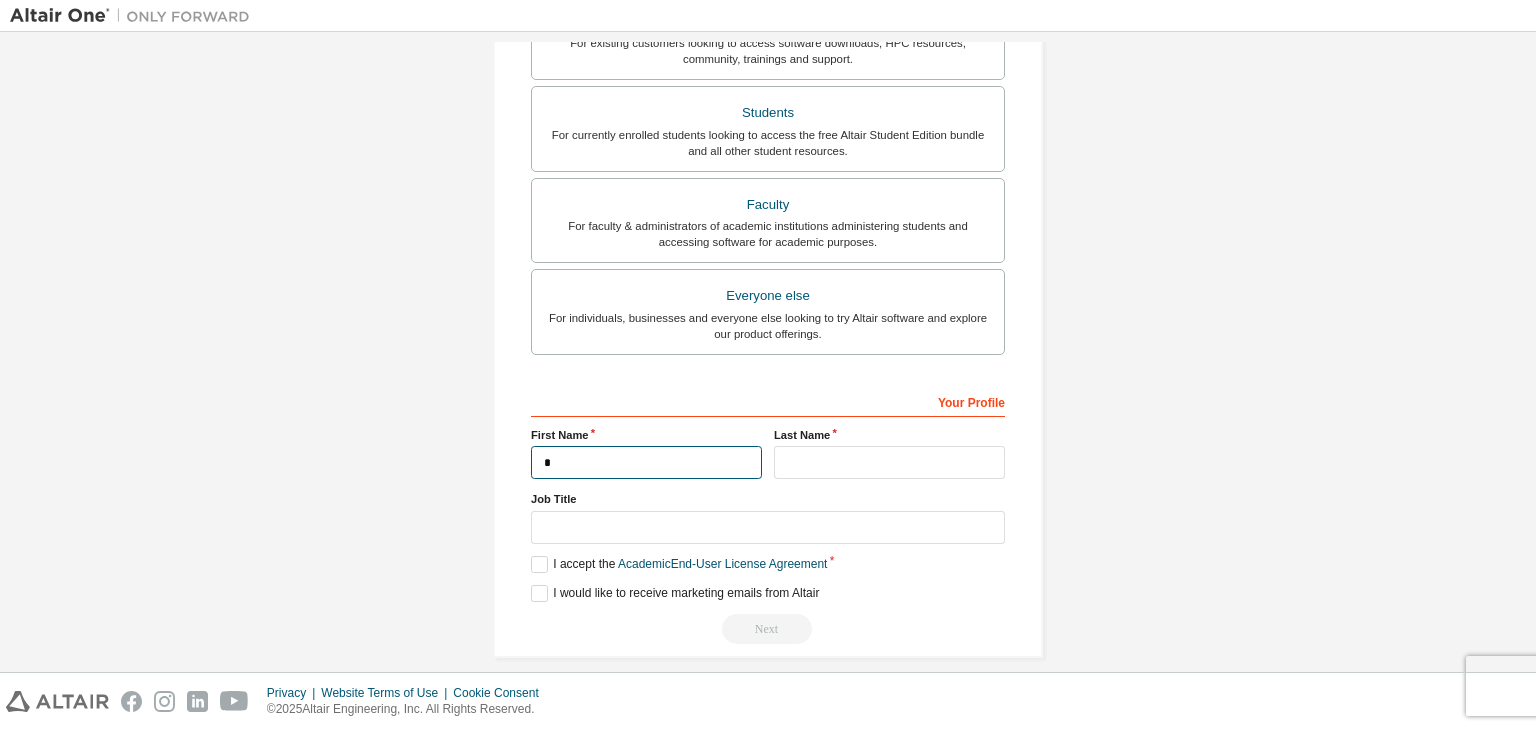 type on "******" 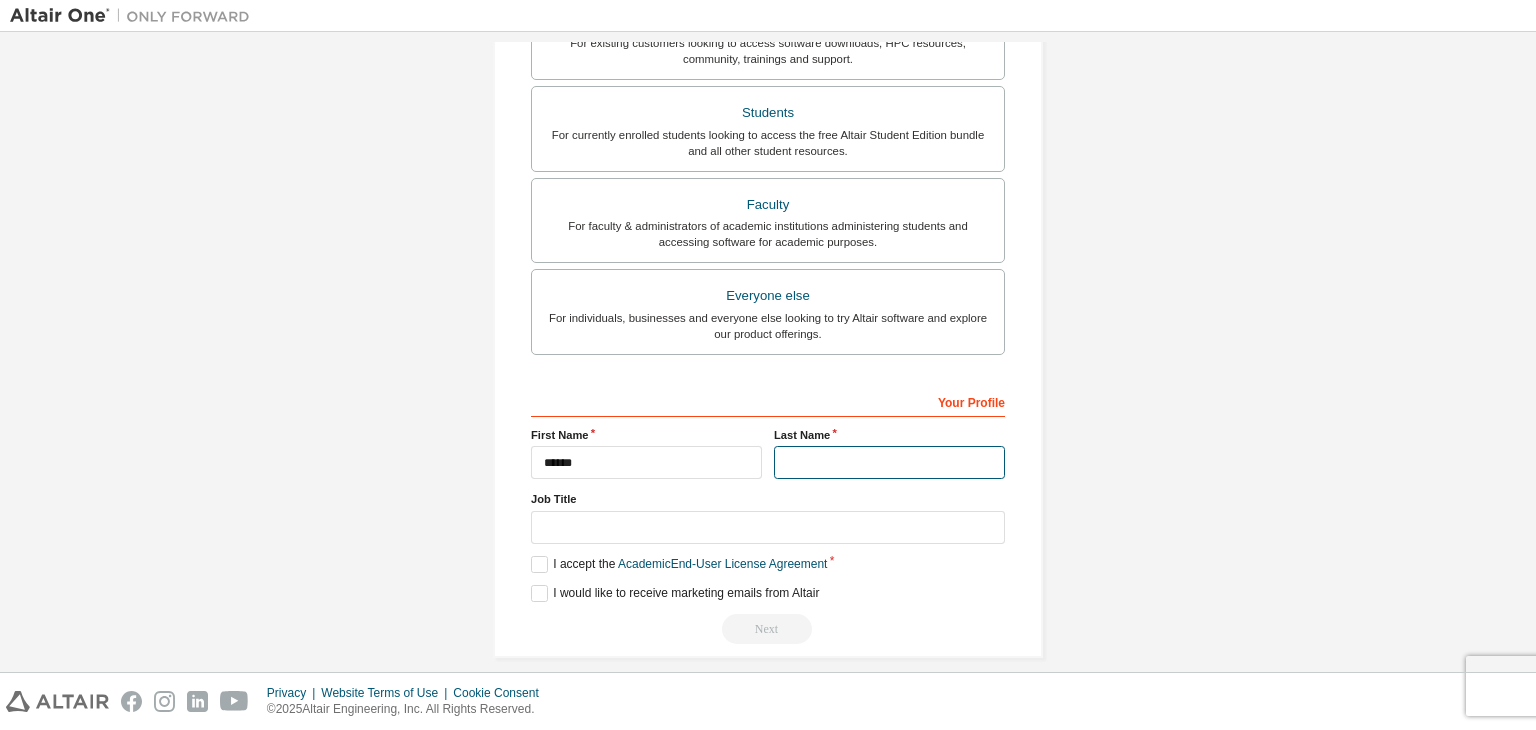 click at bounding box center (889, 462) 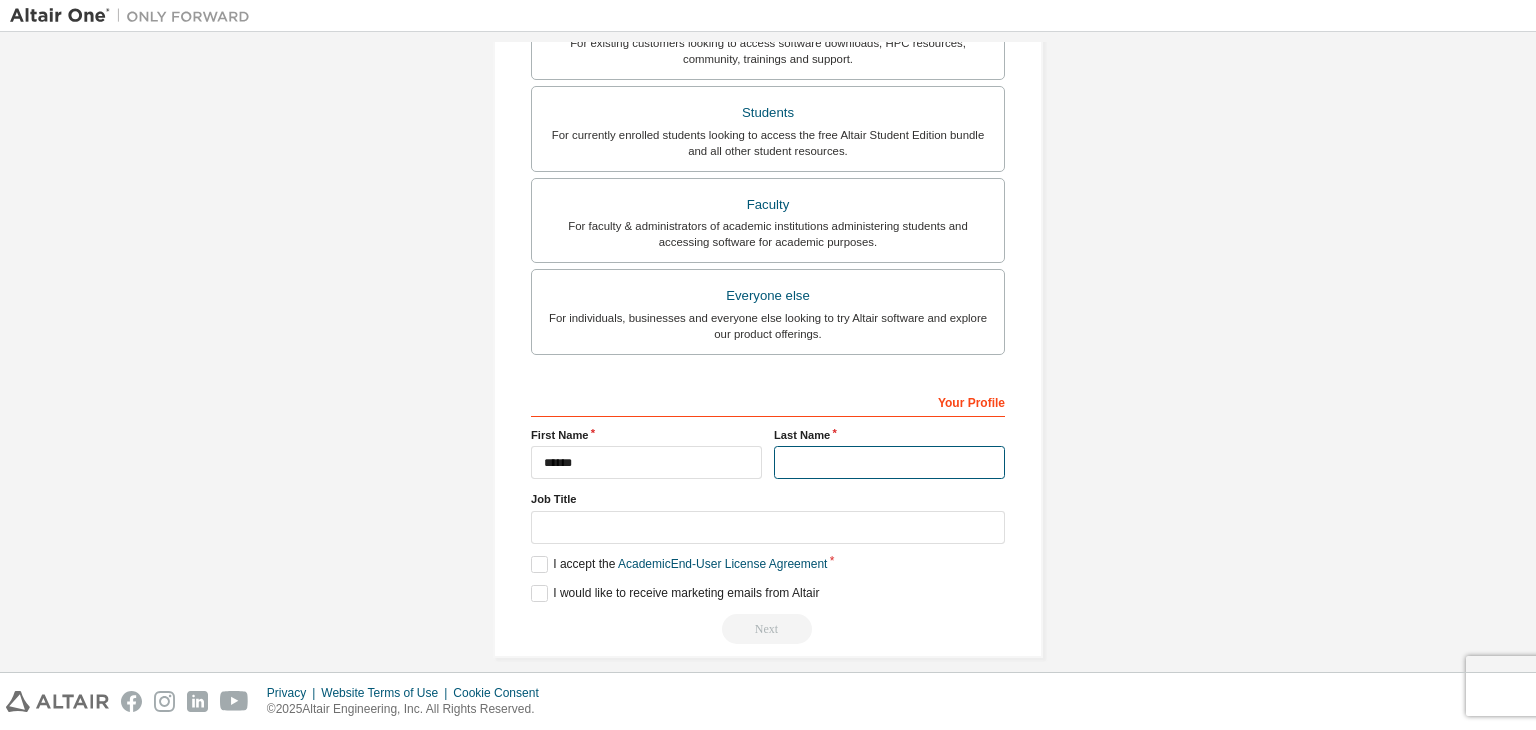 type on "*****" 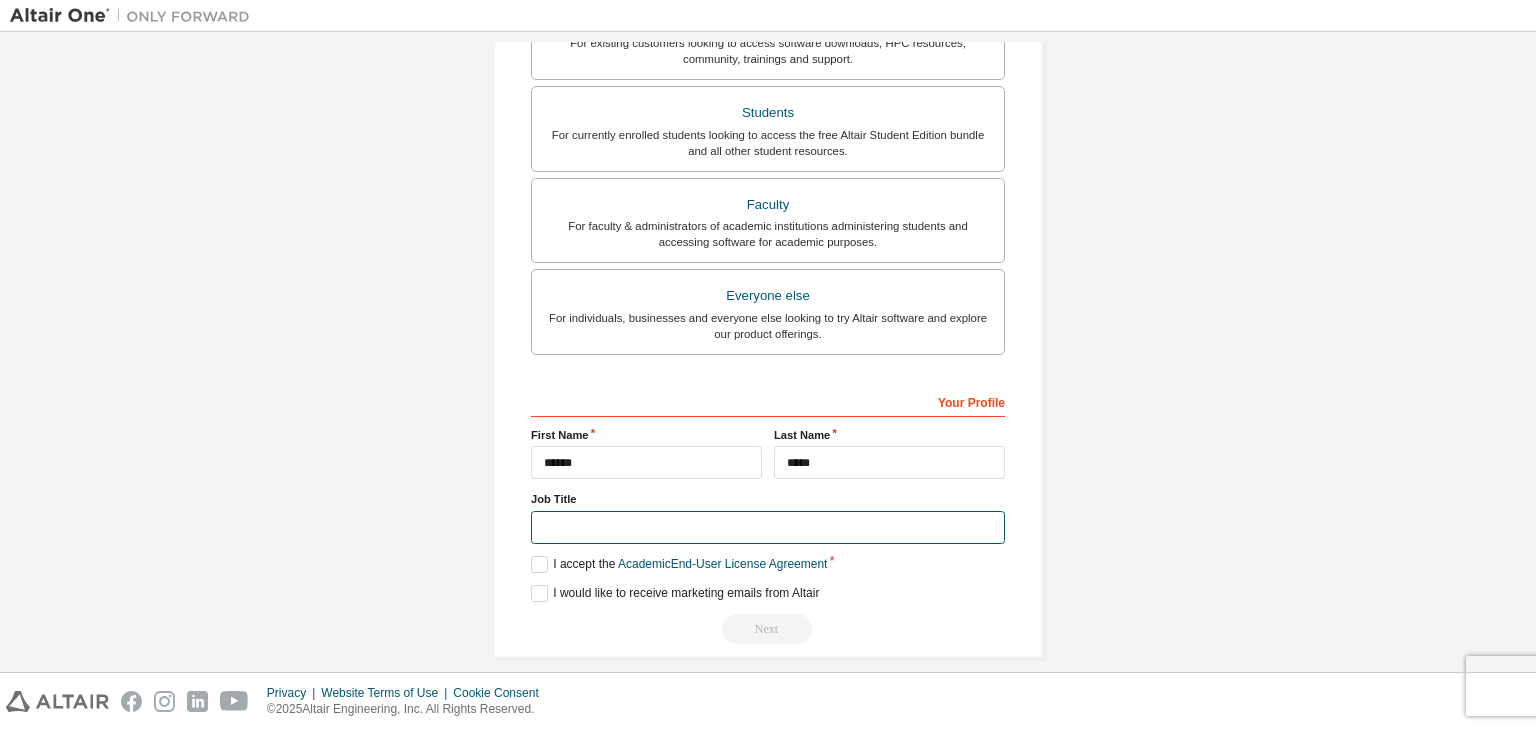 click at bounding box center [768, 527] 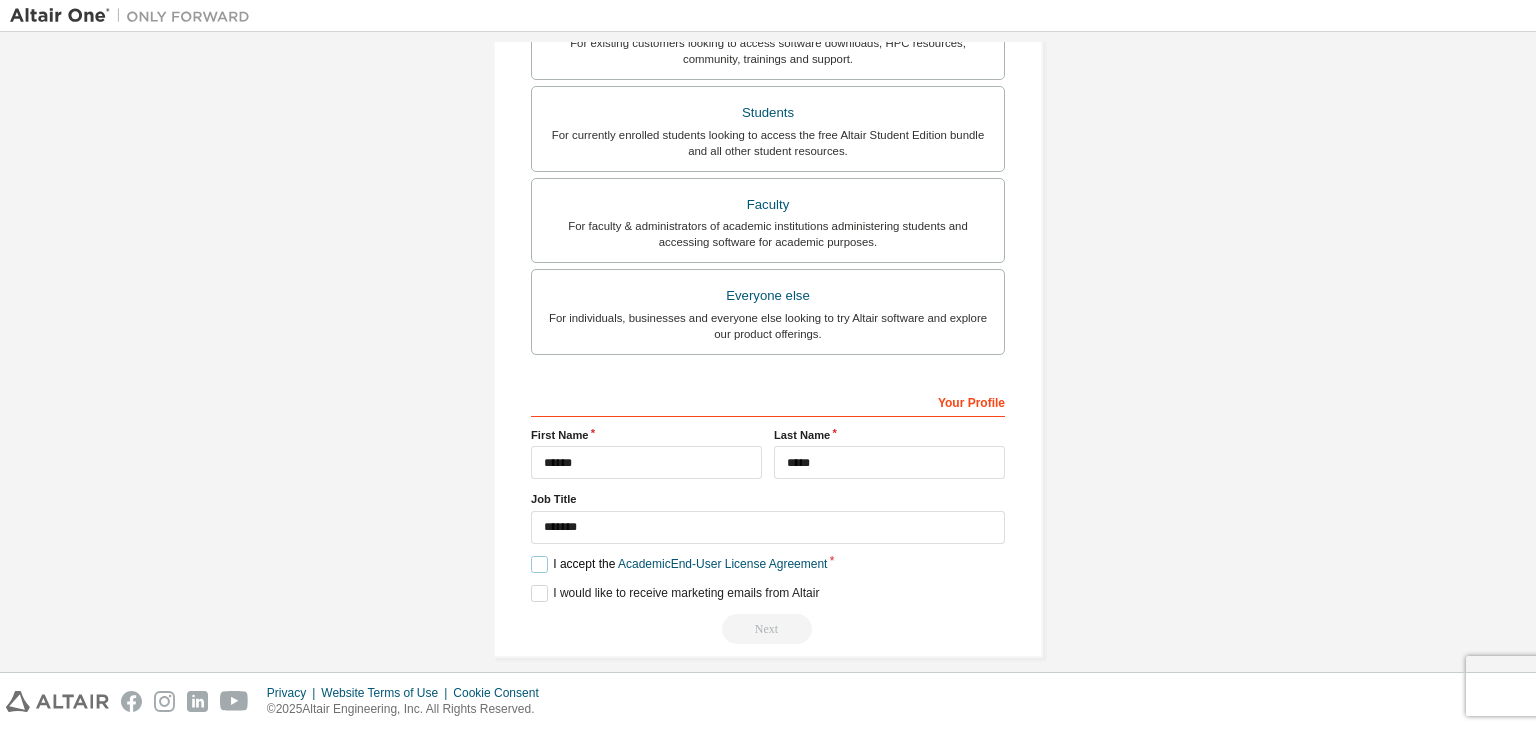 click on "I accept the   Academic   End-User License Agreement" at bounding box center (679, 564) 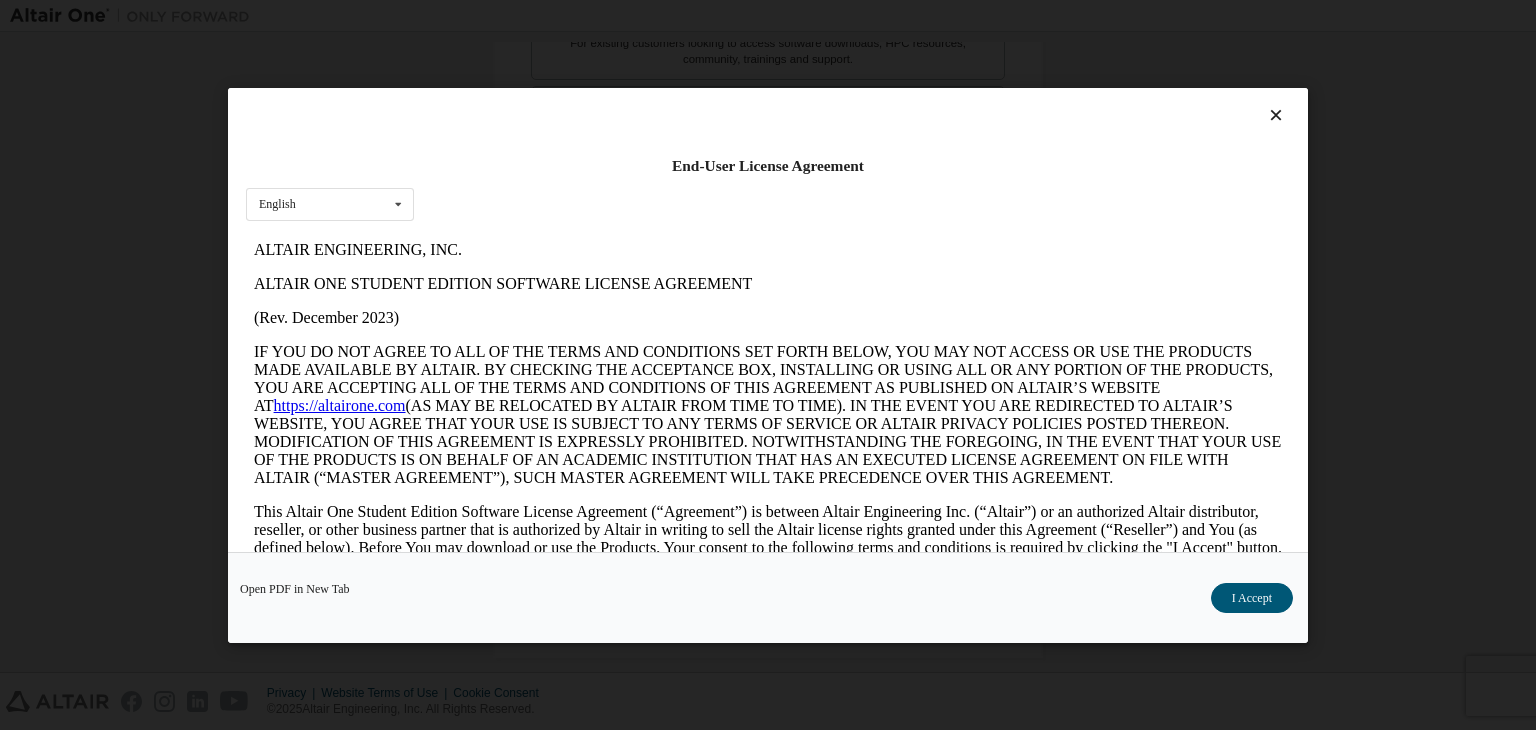 scroll, scrollTop: 0, scrollLeft: 0, axis: both 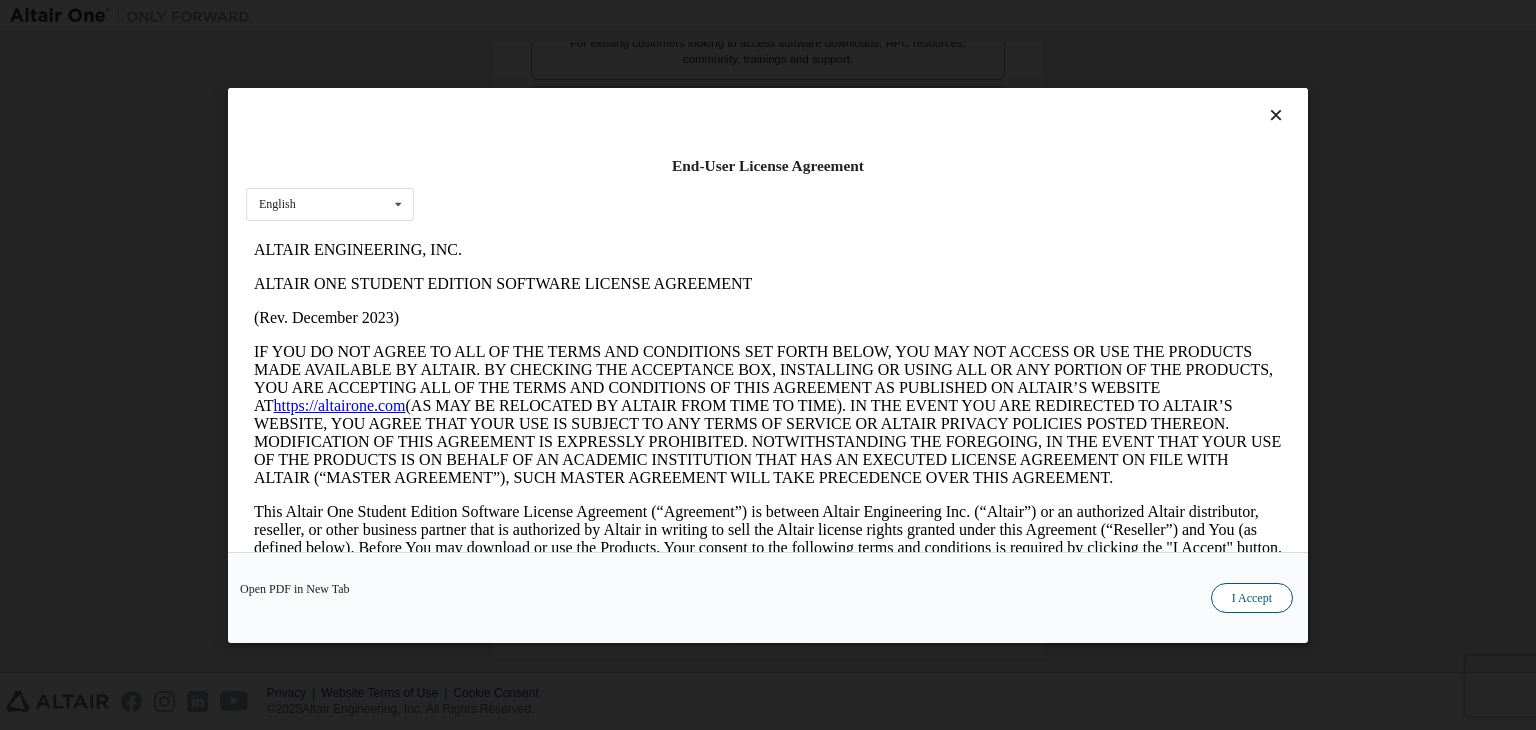 click on "I Accept" at bounding box center (1252, 598) 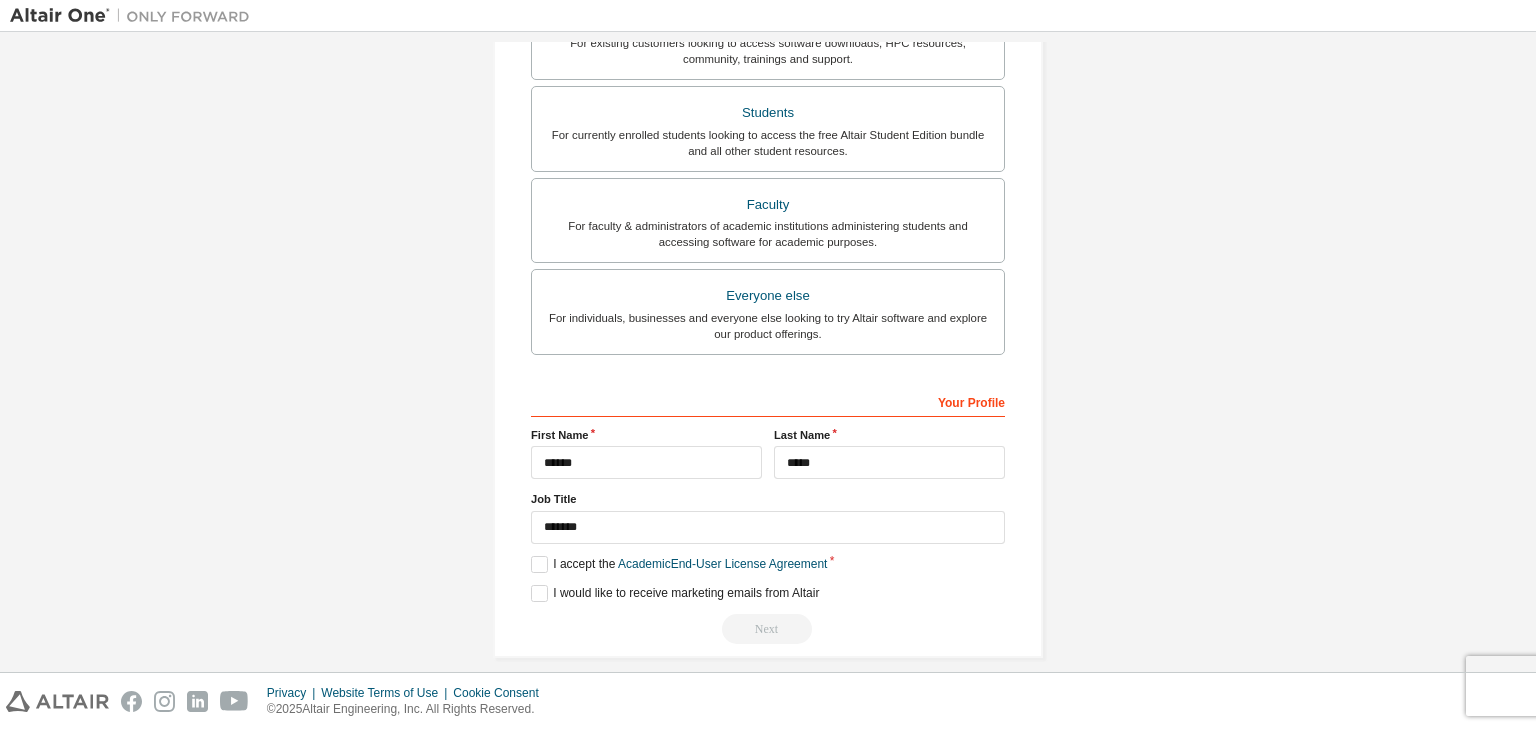 click on "**********" at bounding box center (768, 514) 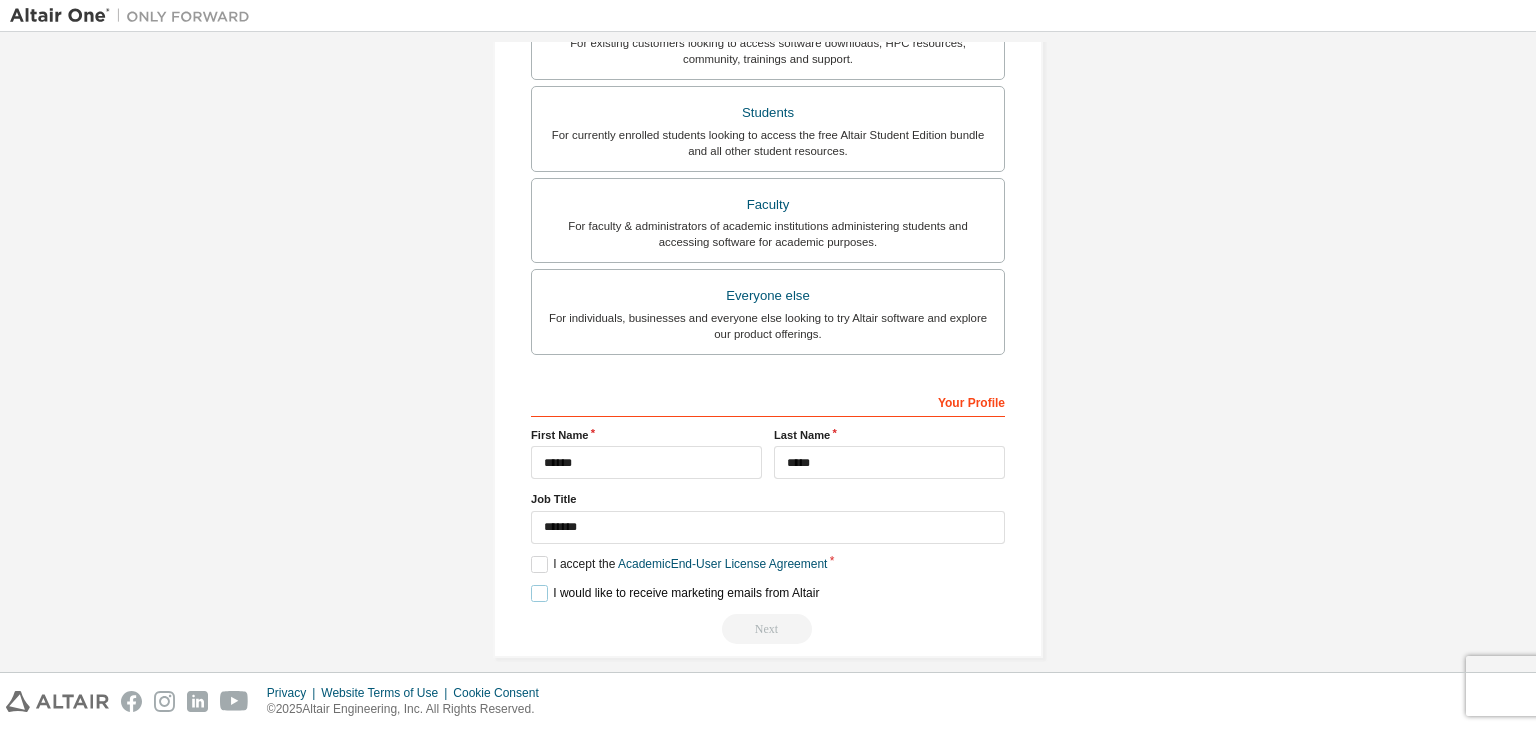 click on "I would like to receive marketing emails from Altair" at bounding box center [675, 593] 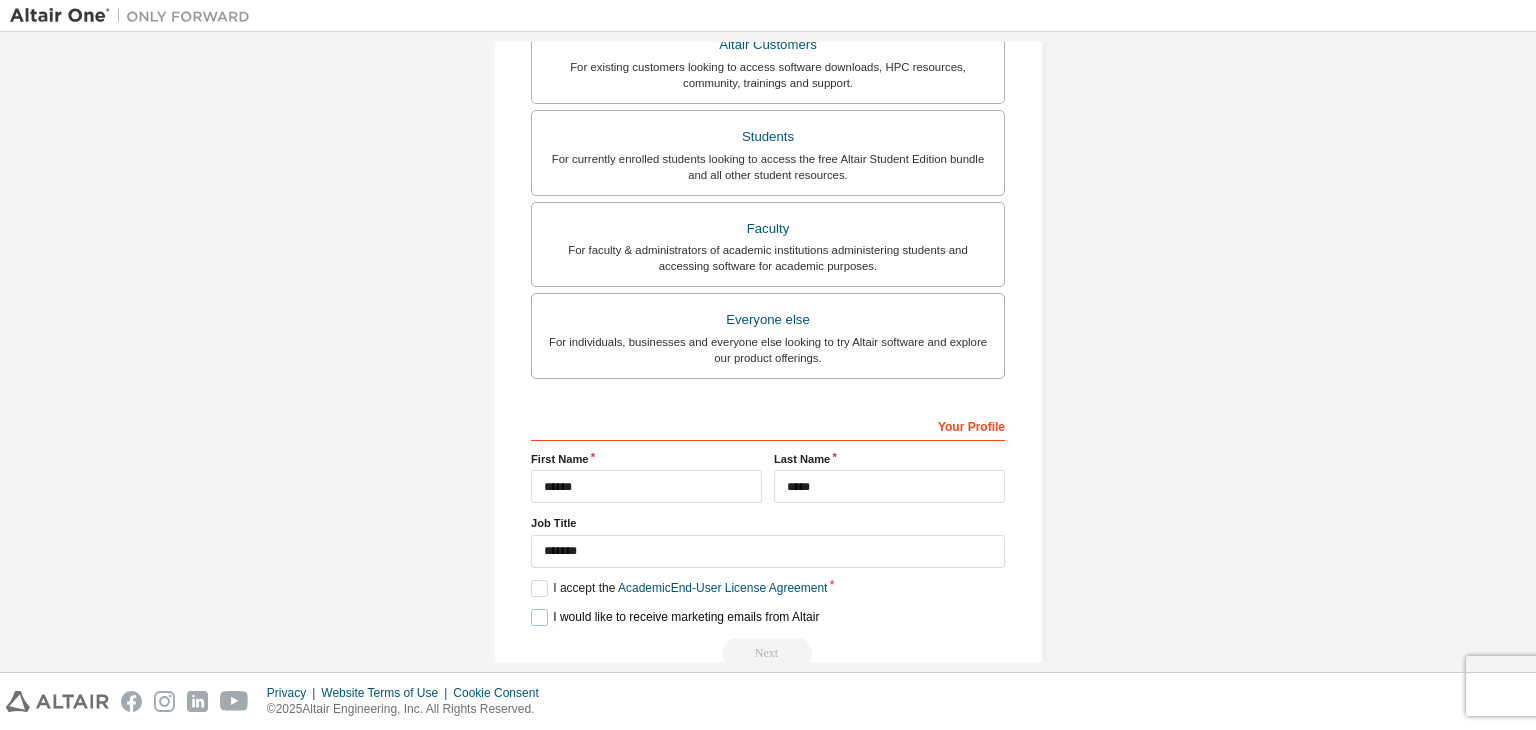 scroll, scrollTop: 498, scrollLeft: 0, axis: vertical 